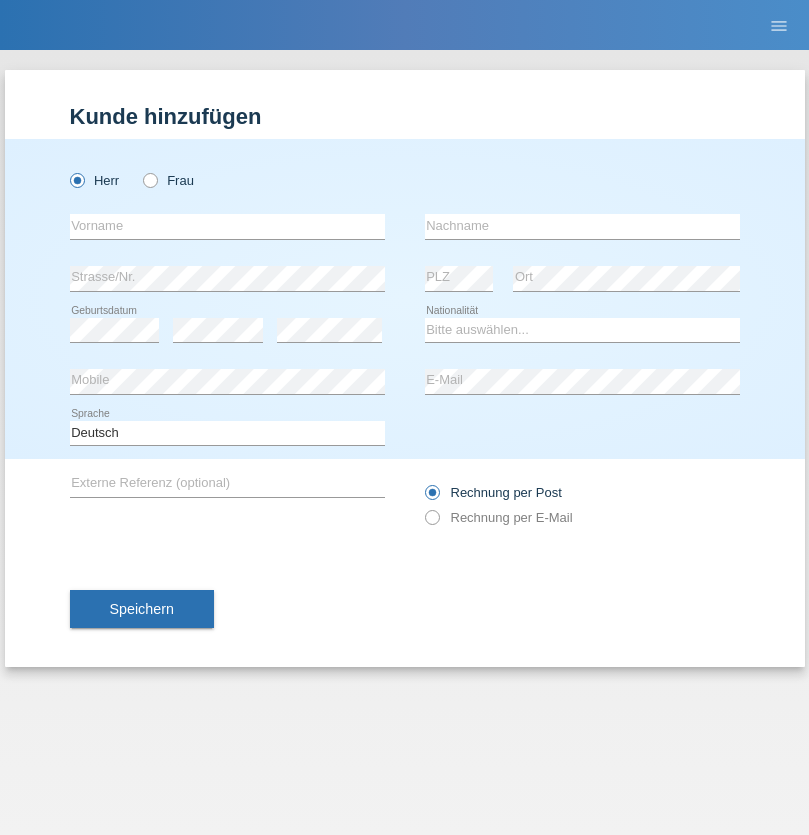 scroll, scrollTop: 0, scrollLeft: 0, axis: both 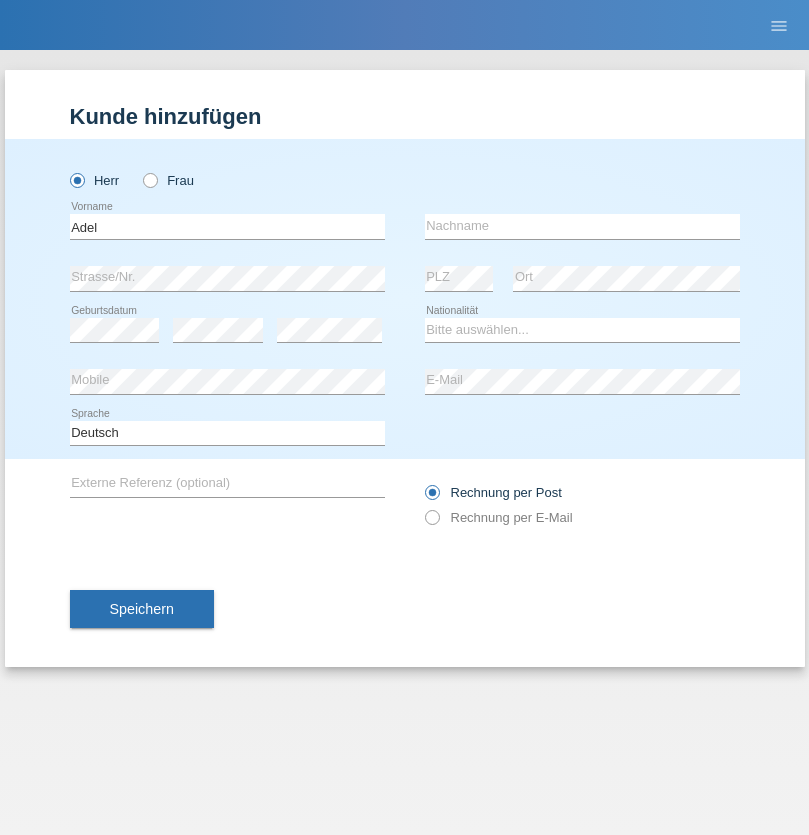type on "Adel" 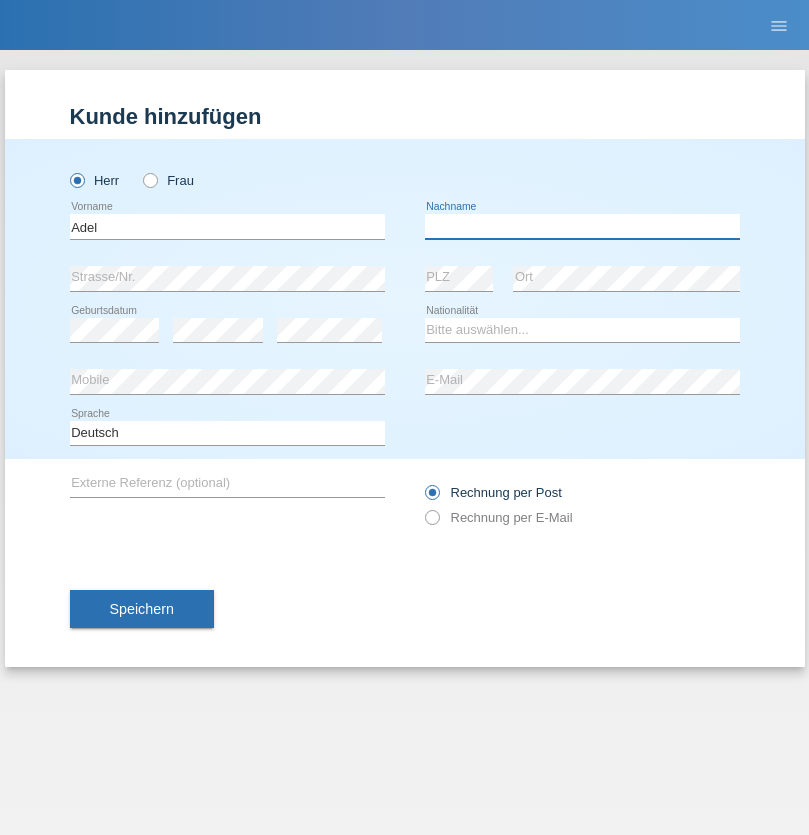 click at bounding box center (582, 226) 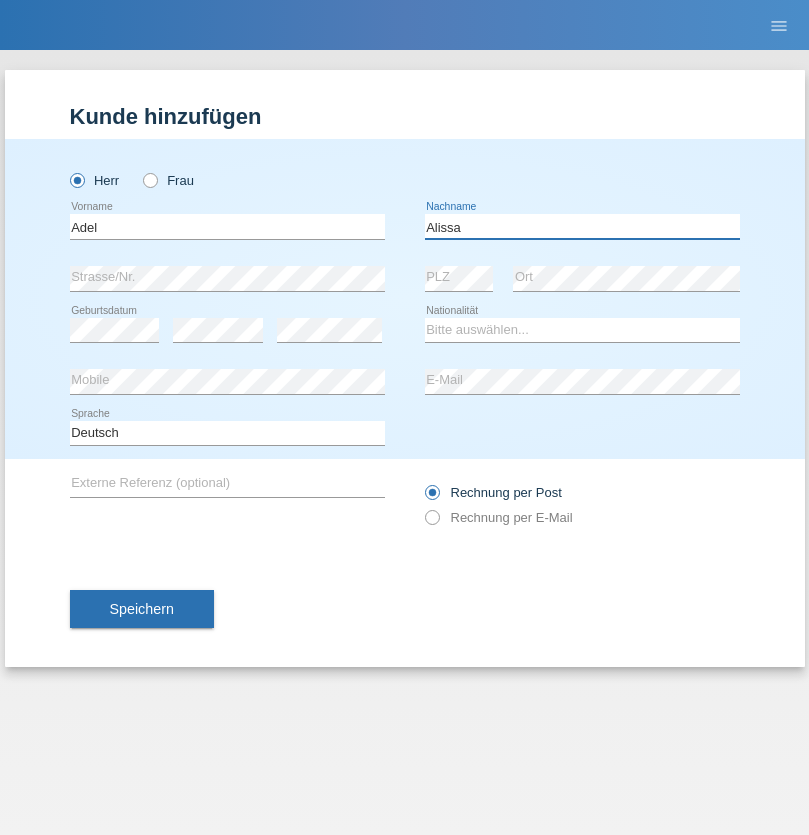 type on "Alissa" 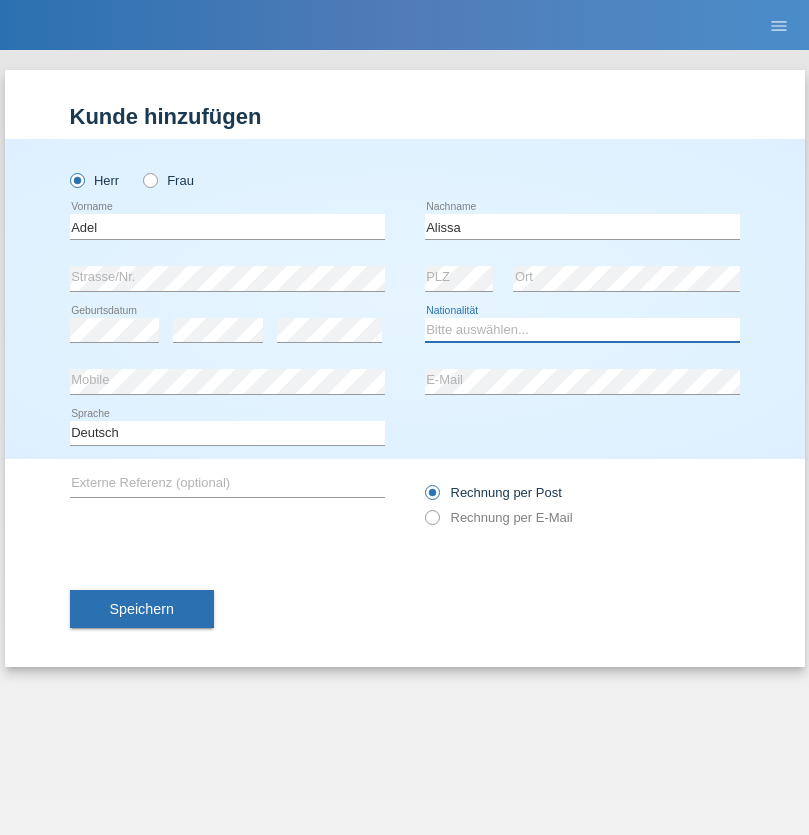 select on "SY" 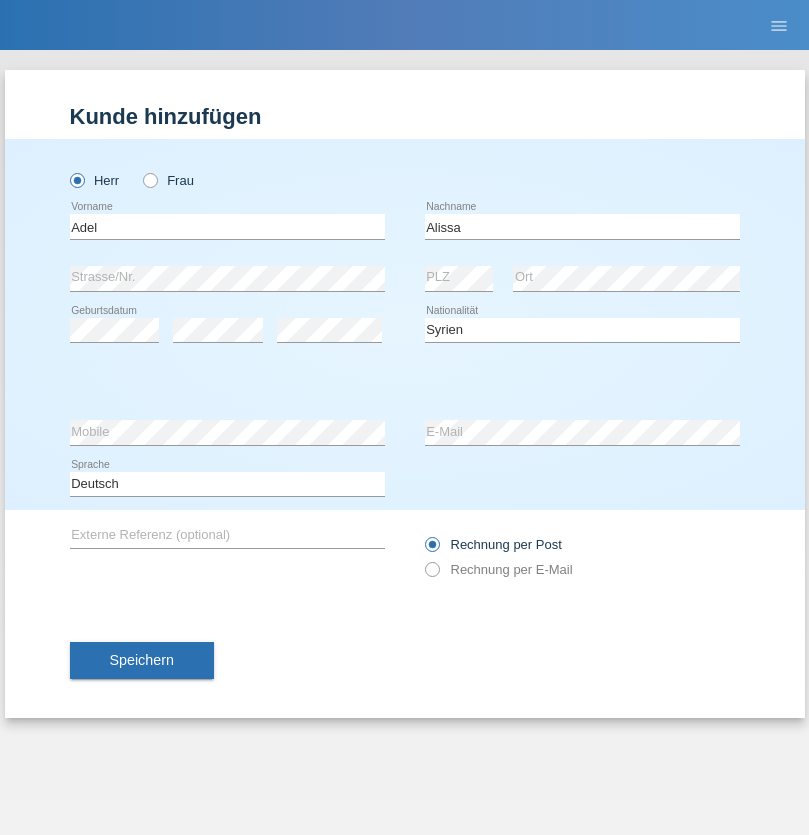 select on "C" 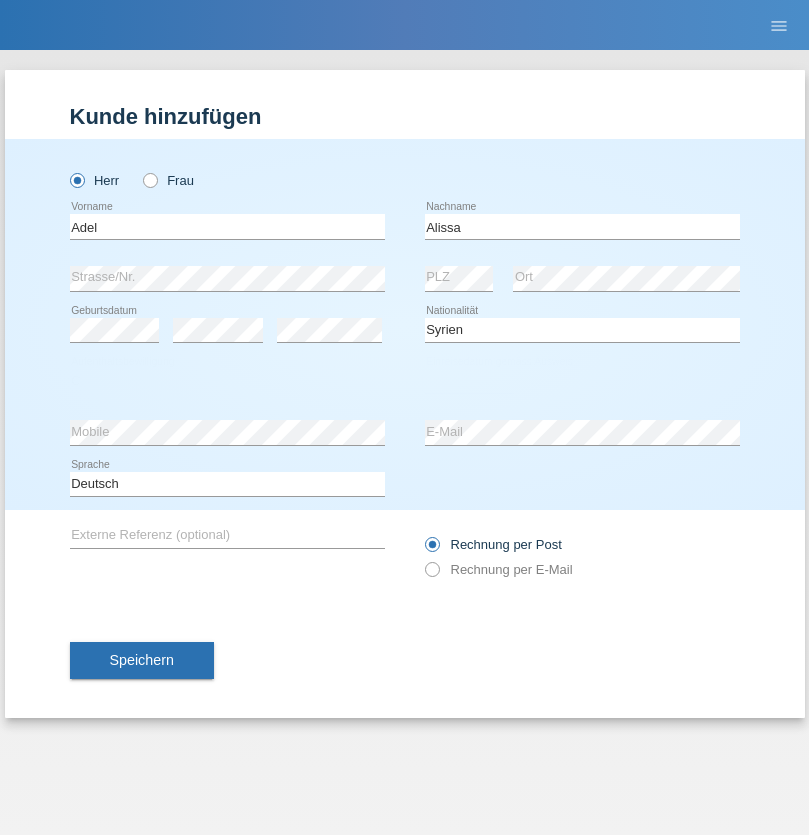 select on "20" 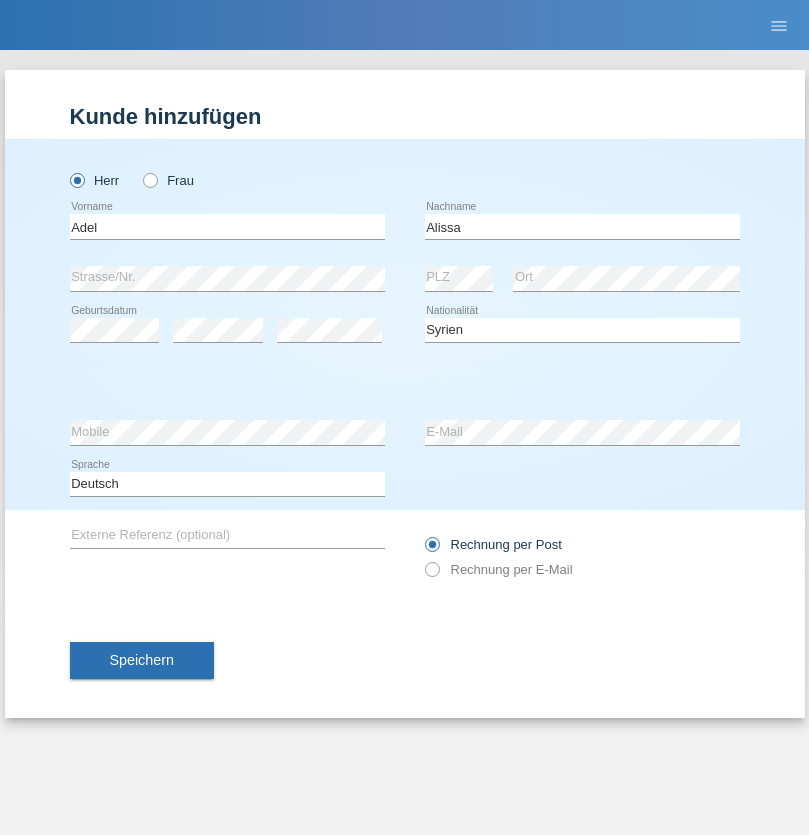 select on "09" 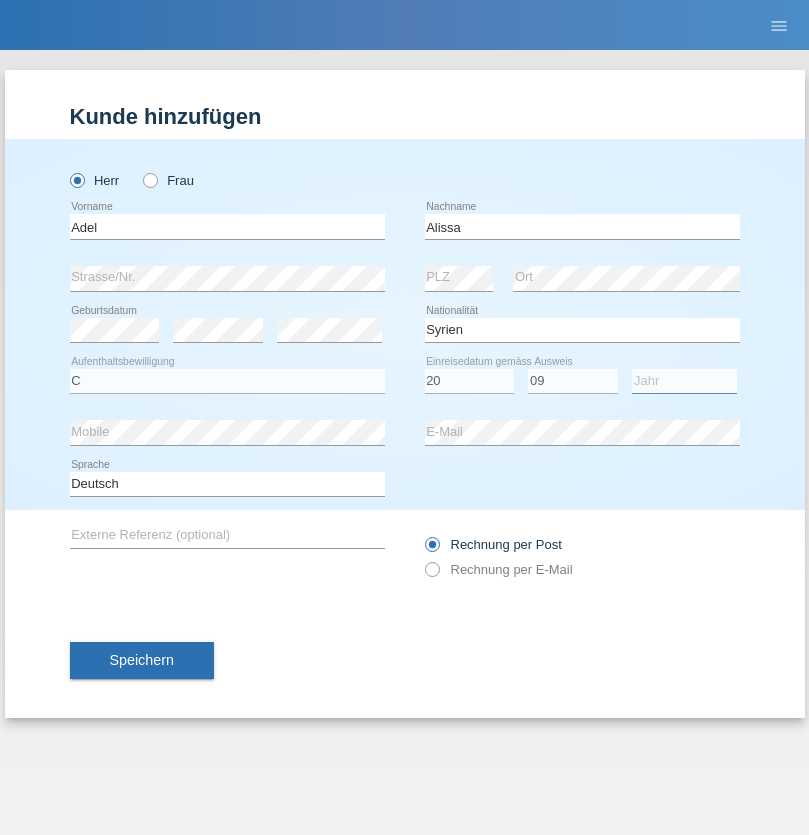 select on "2018" 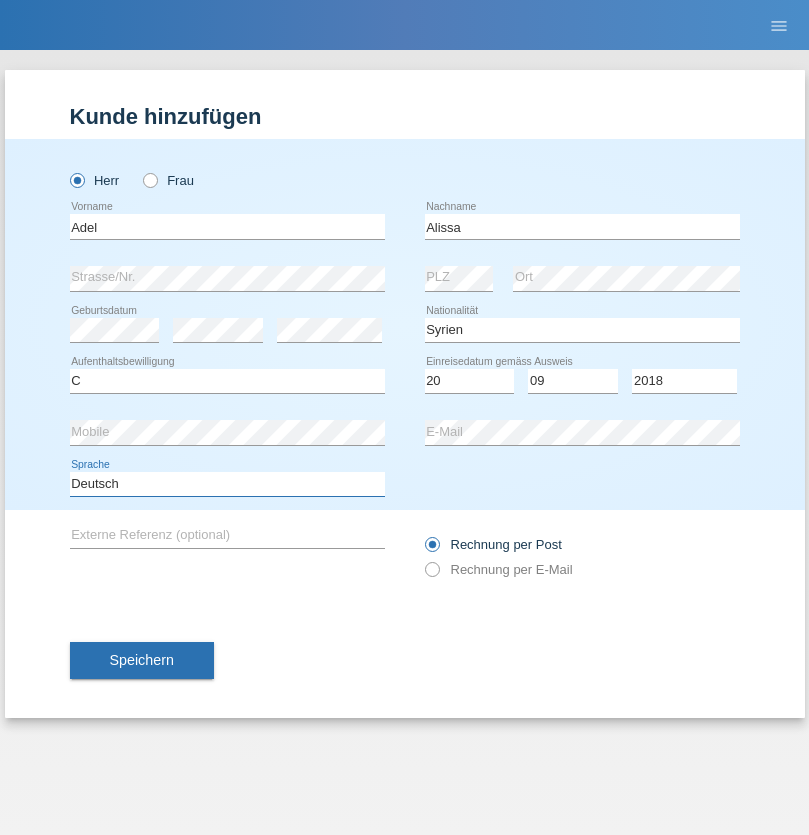 select on "en" 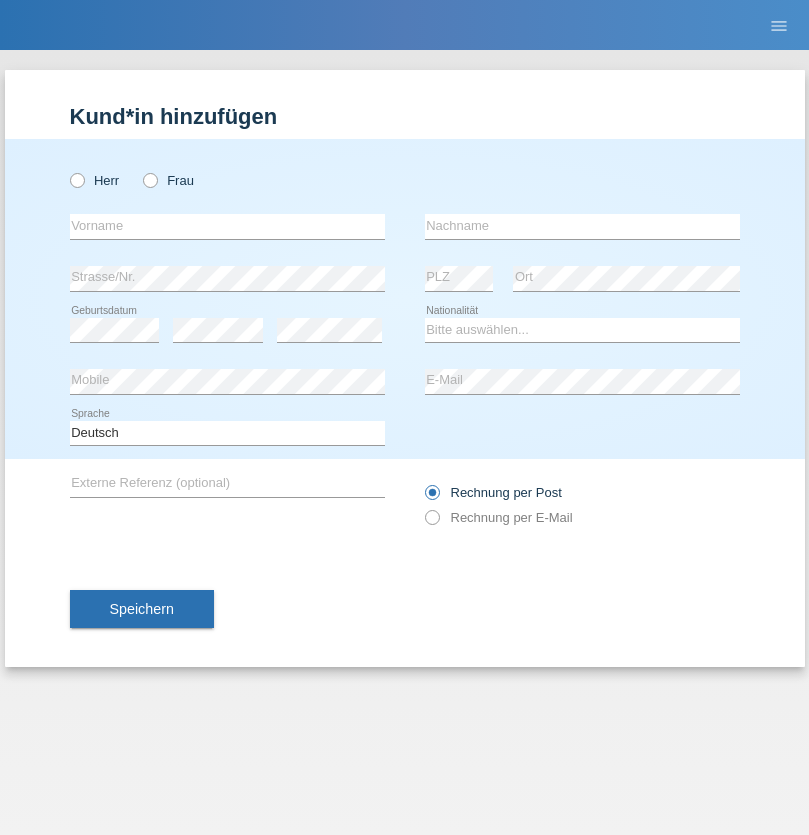 scroll, scrollTop: 0, scrollLeft: 0, axis: both 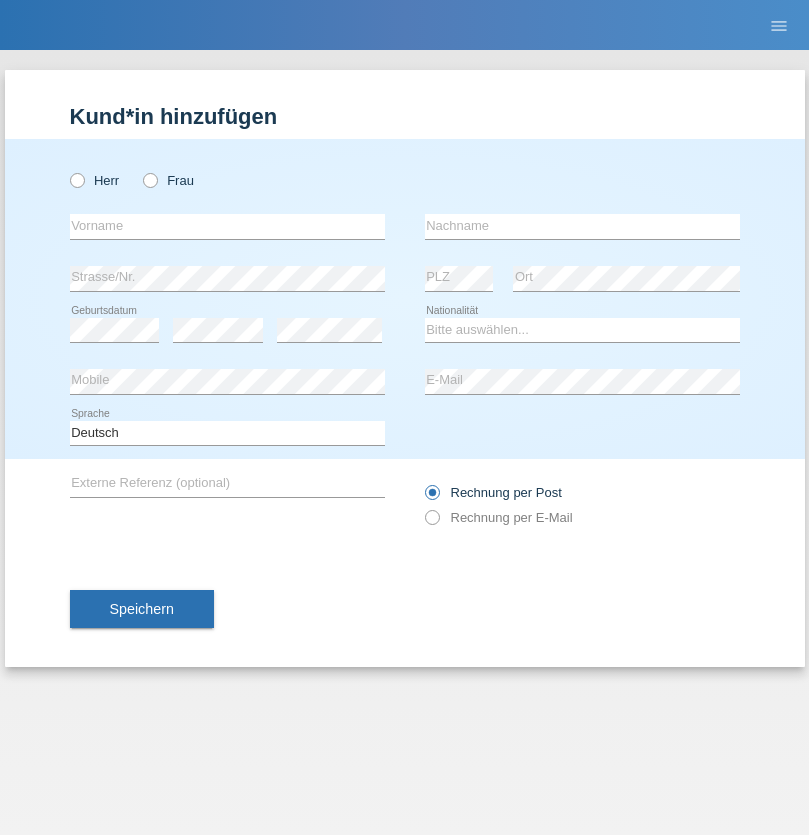 radio on "true" 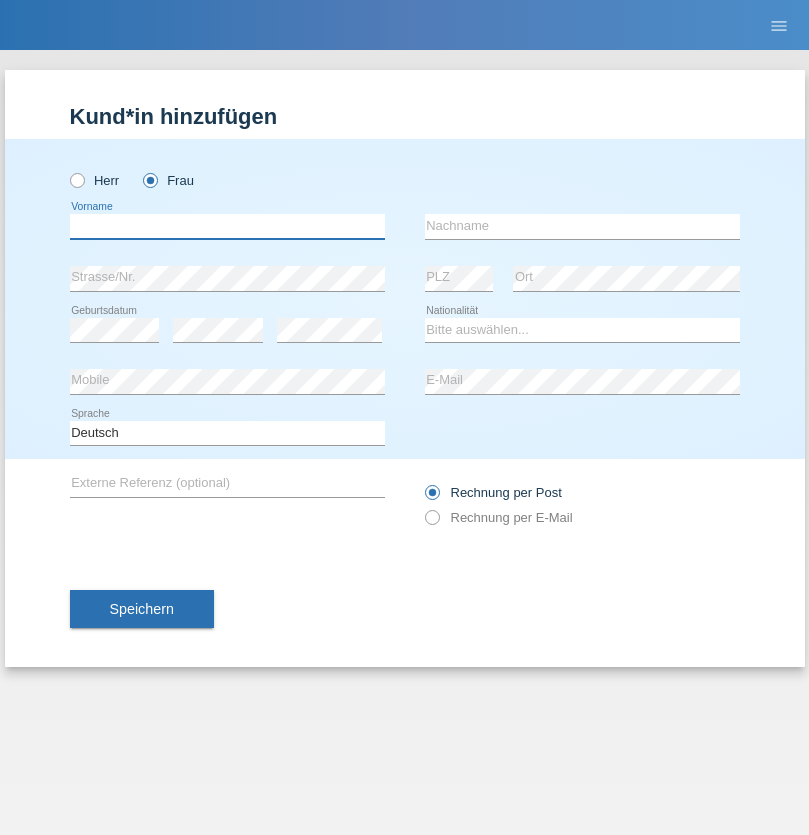 click at bounding box center (227, 226) 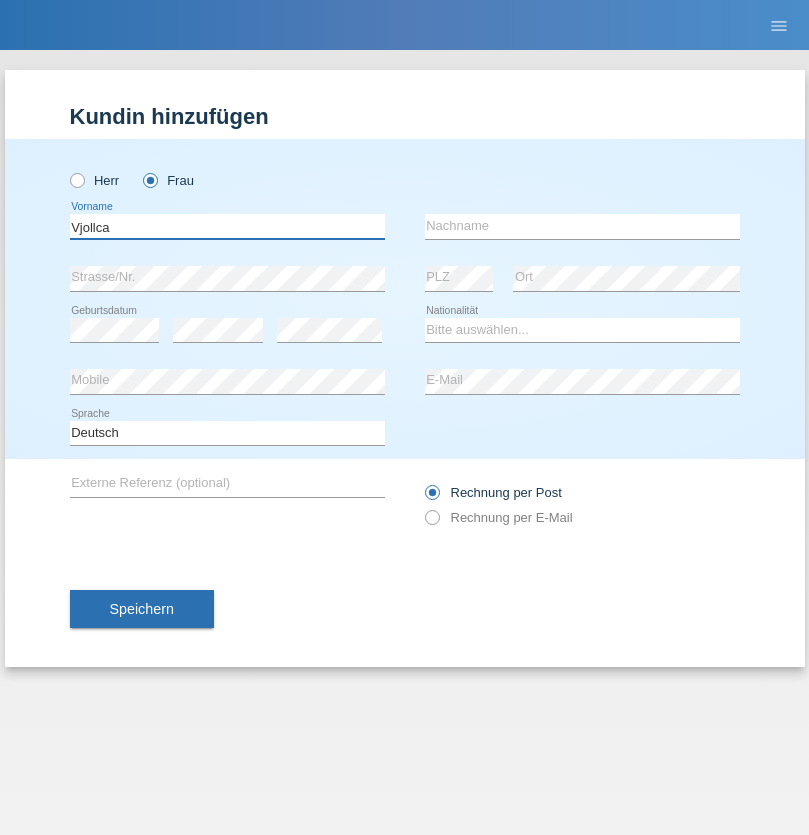 type on "Vjollca" 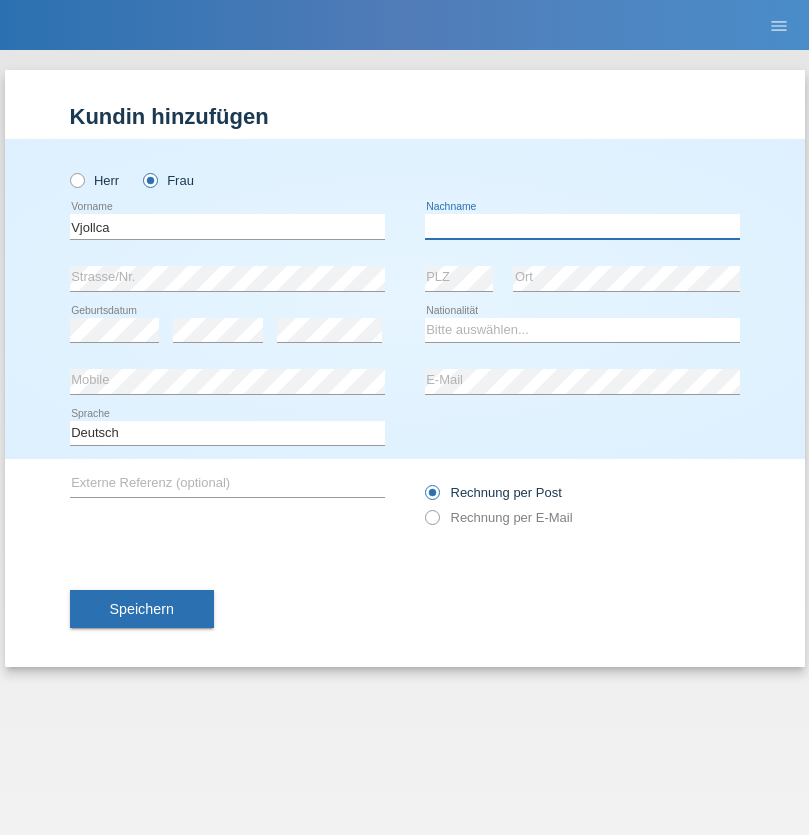 click at bounding box center (582, 226) 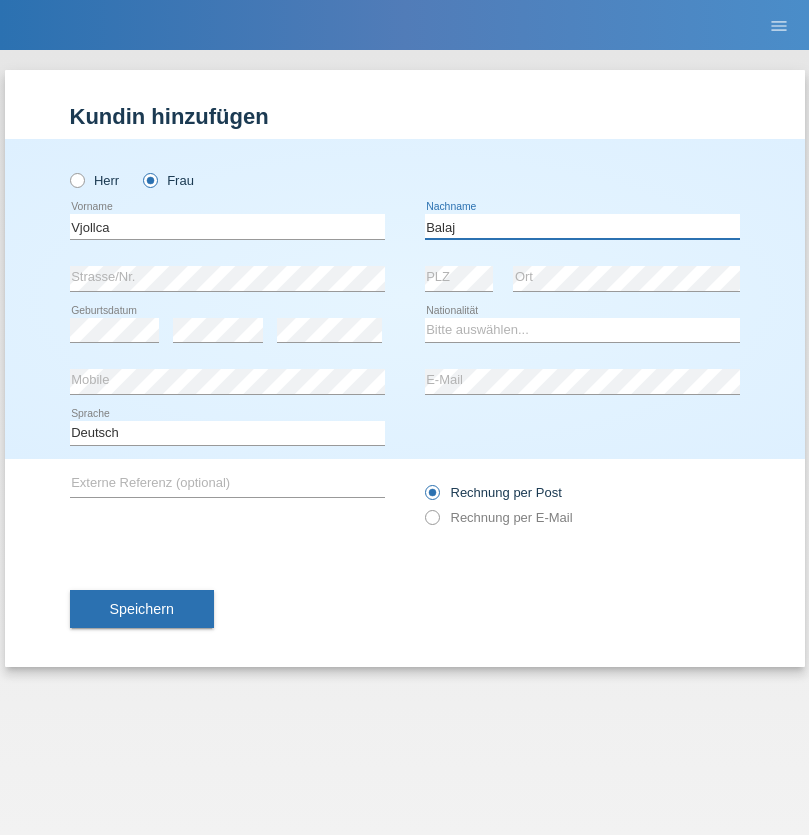 type on "Balaj" 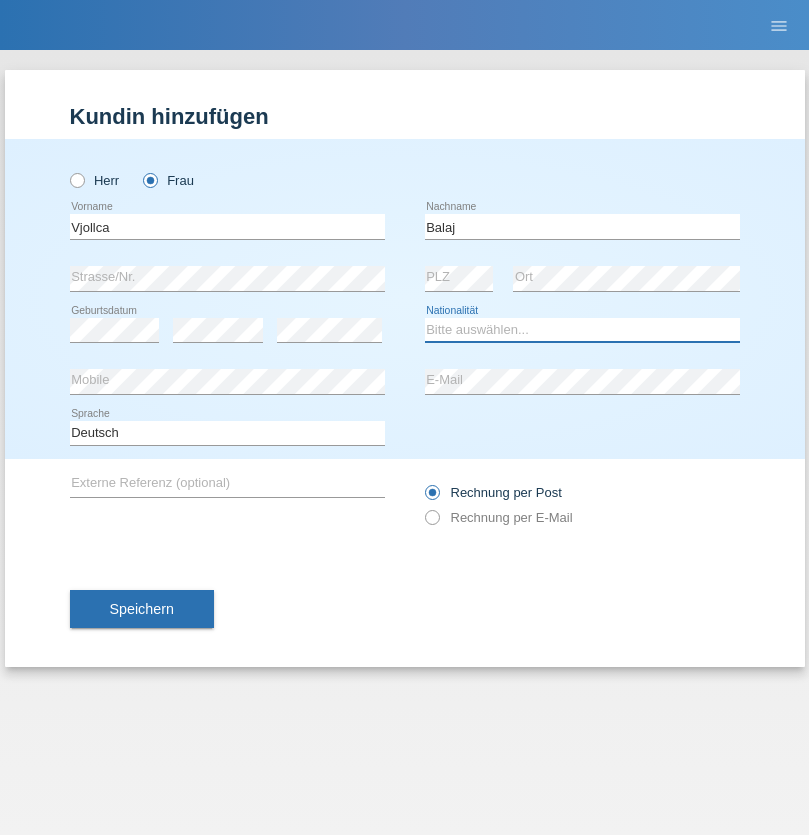 select on "XK" 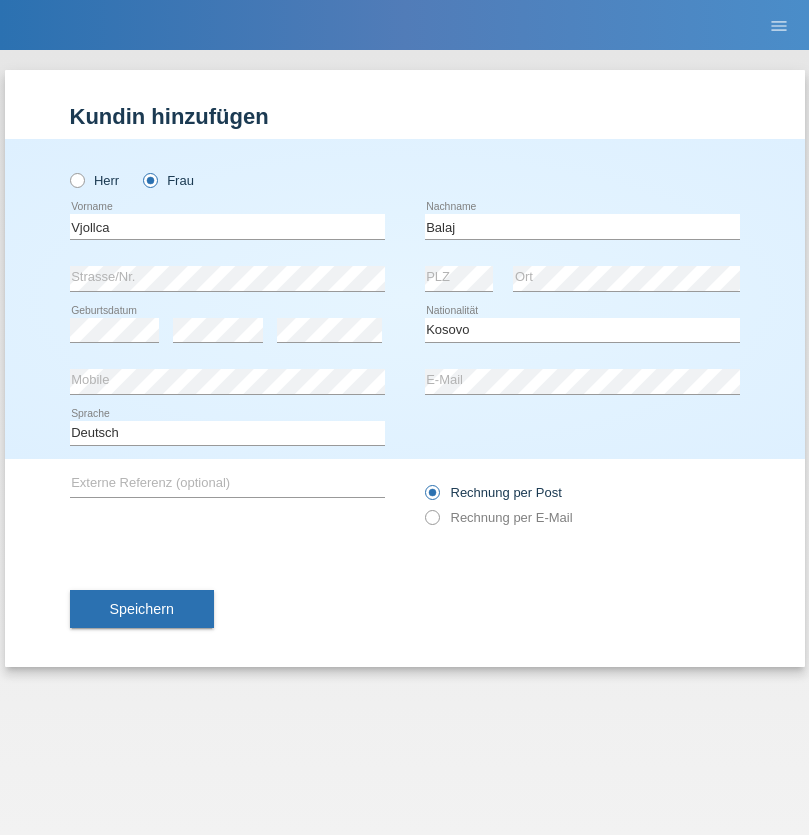 select on "C" 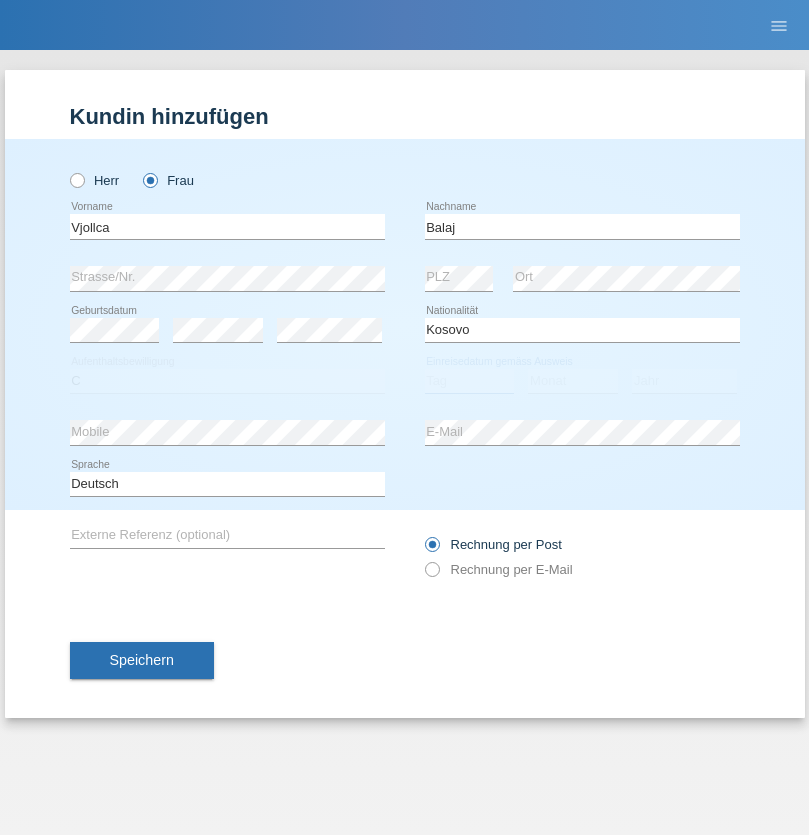 select on "01" 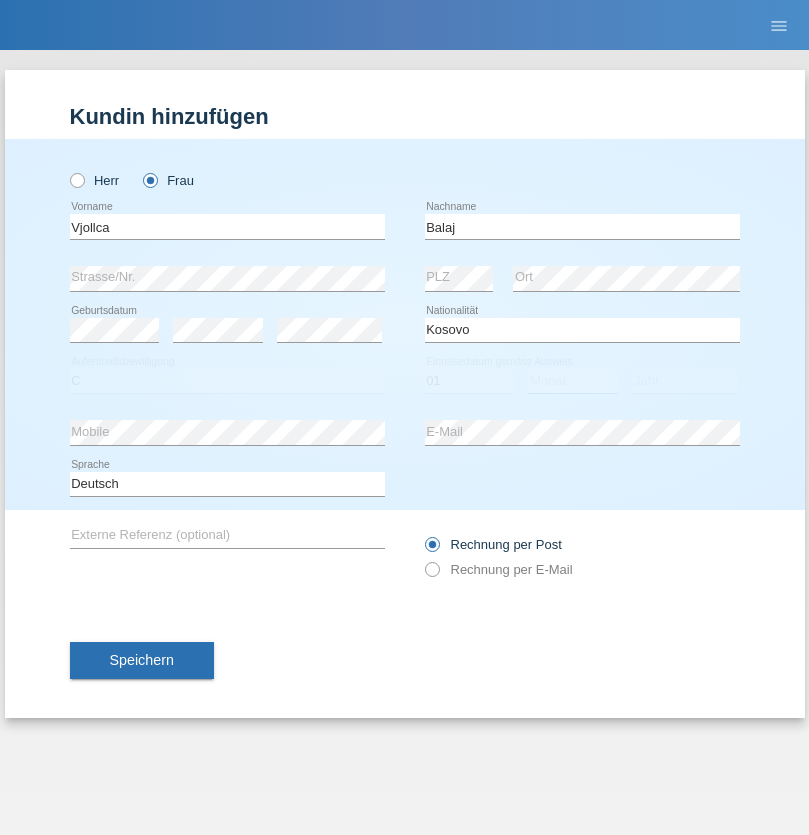 select on "08" 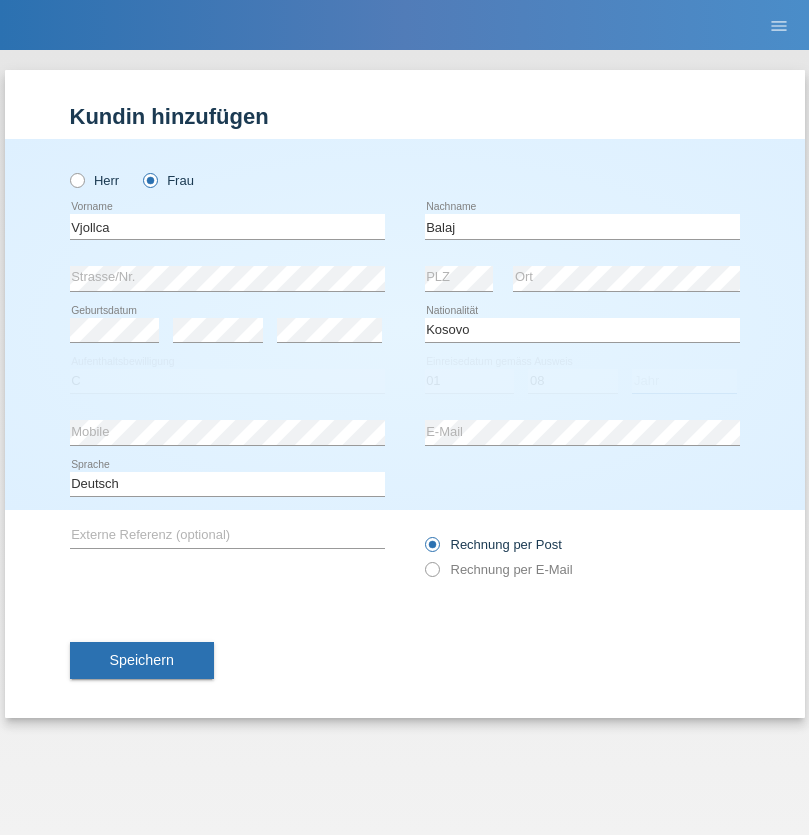 select on "2021" 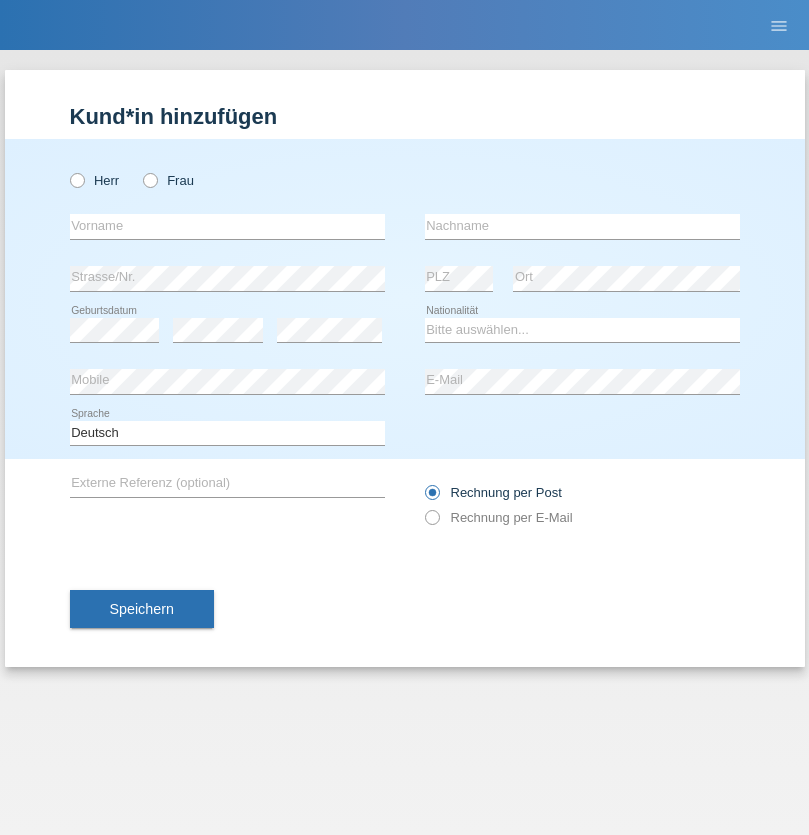 scroll, scrollTop: 0, scrollLeft: 0, axis: both 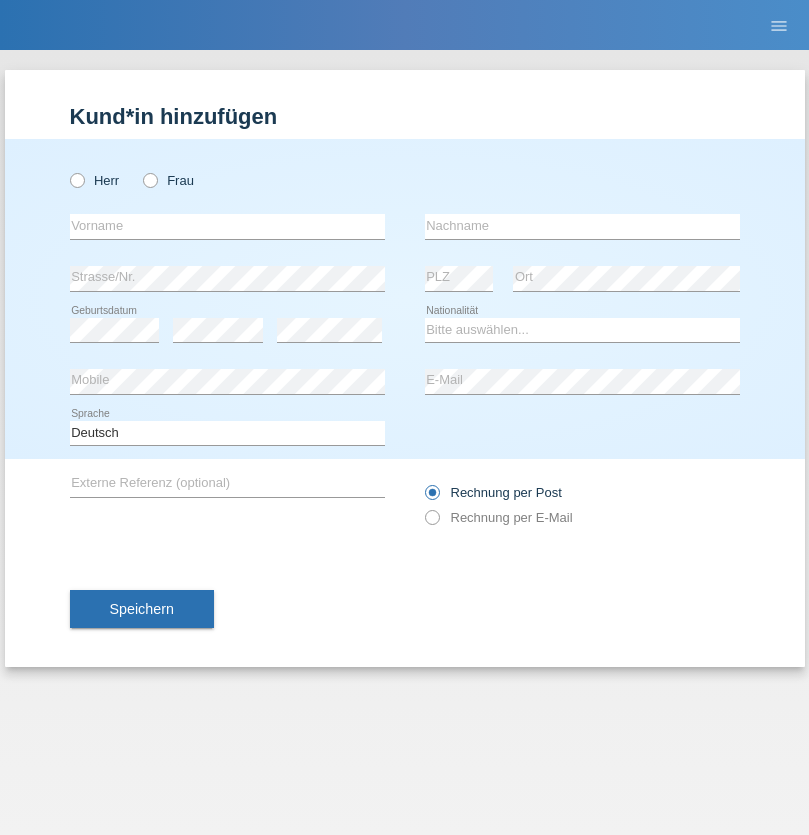 radio on "true" 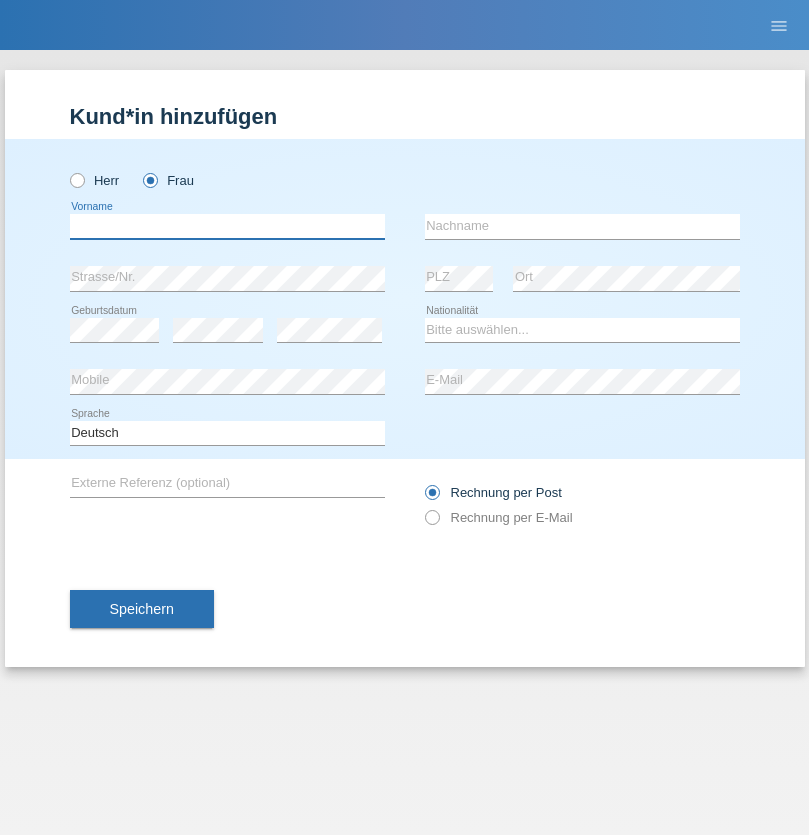 click at bounding box center [227, 226] 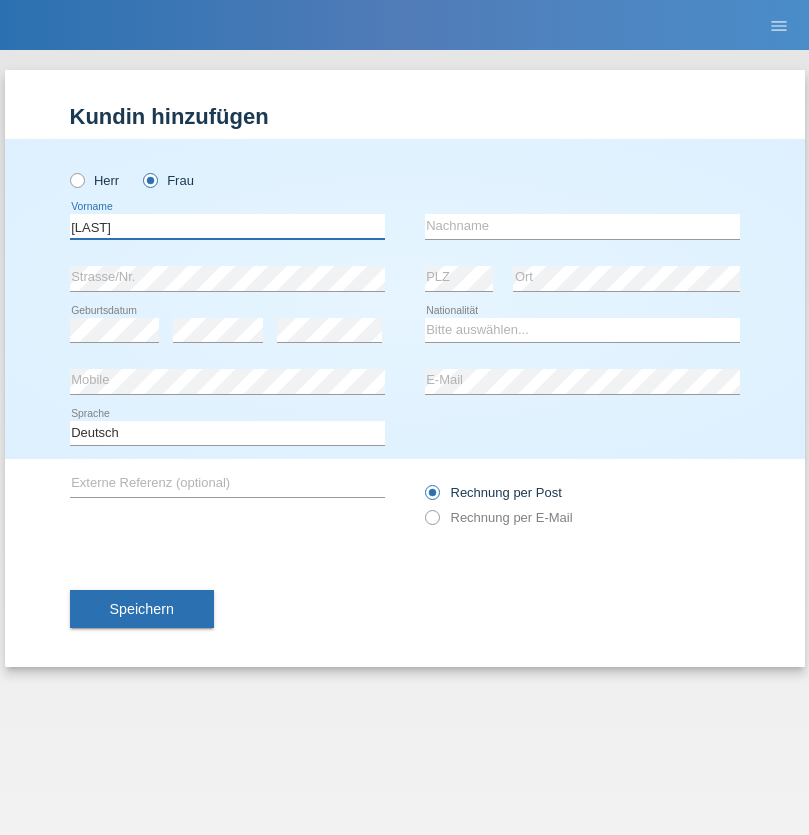 type on "Shannon" 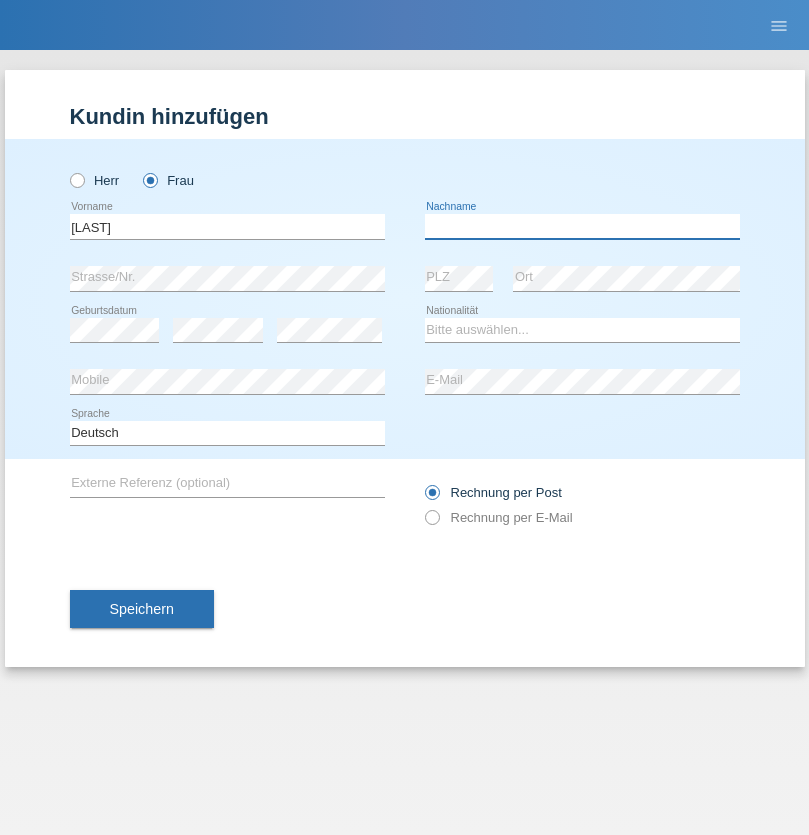 click at bounding box center (582, 226) 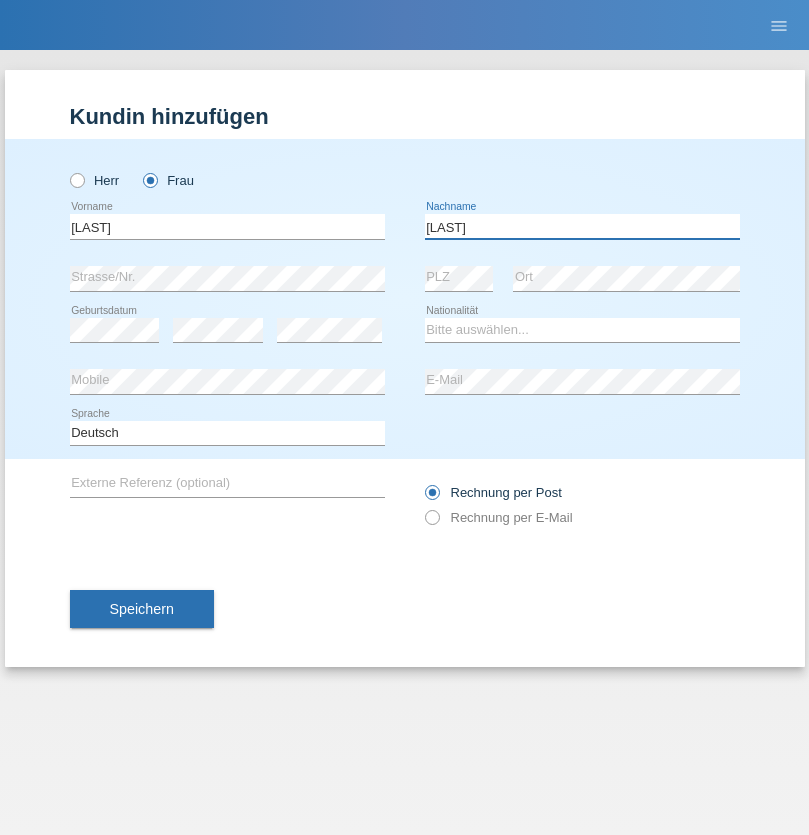 type on "Banz diaz" 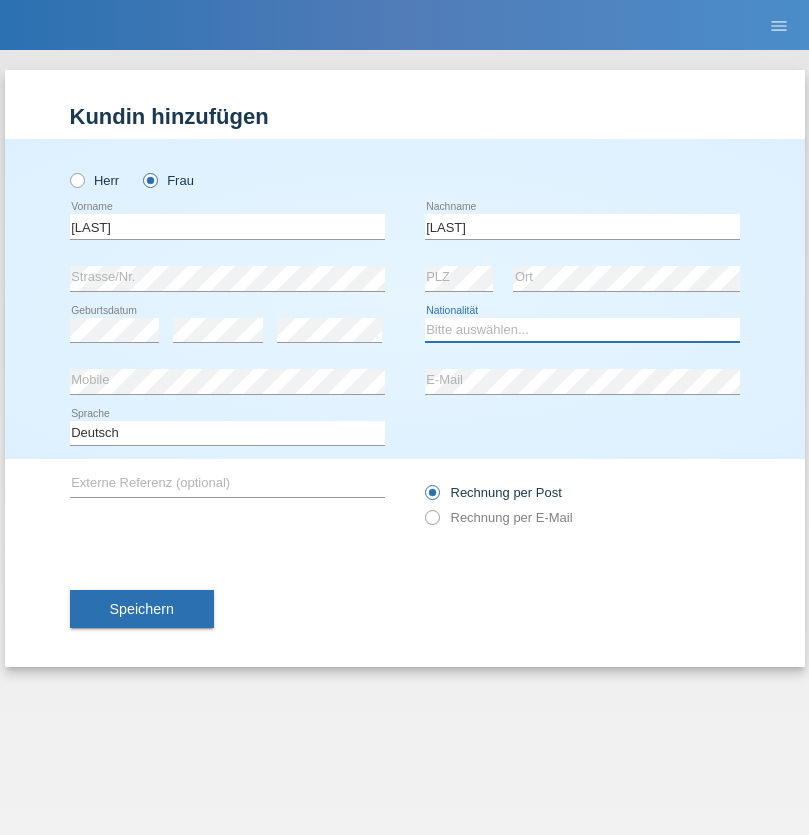 select on "CH" 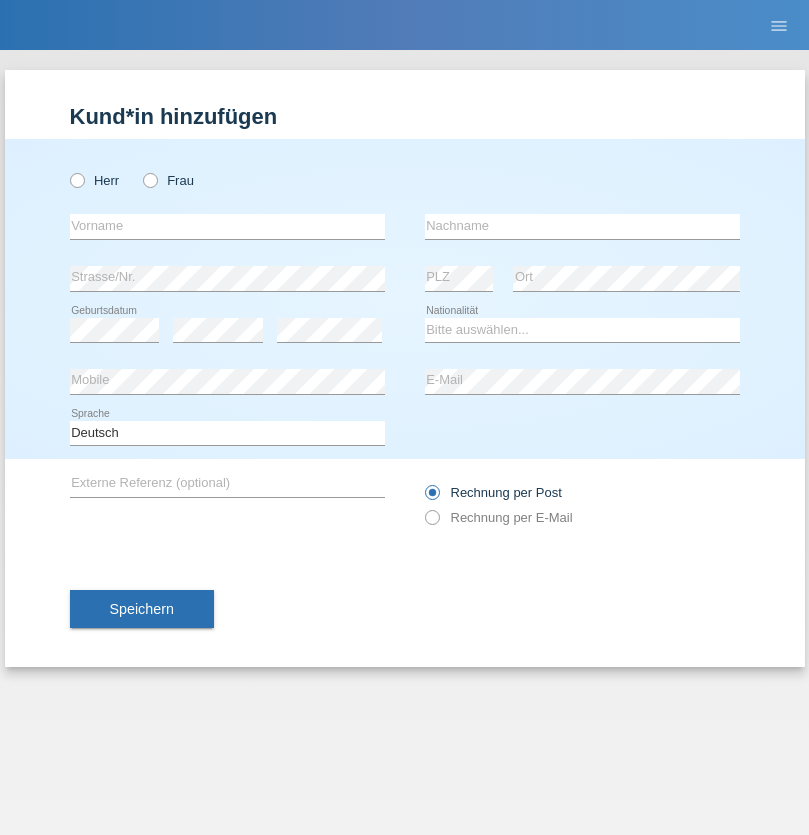 scroll, scrollTop: 0, scrollLeft: 0, axis: both 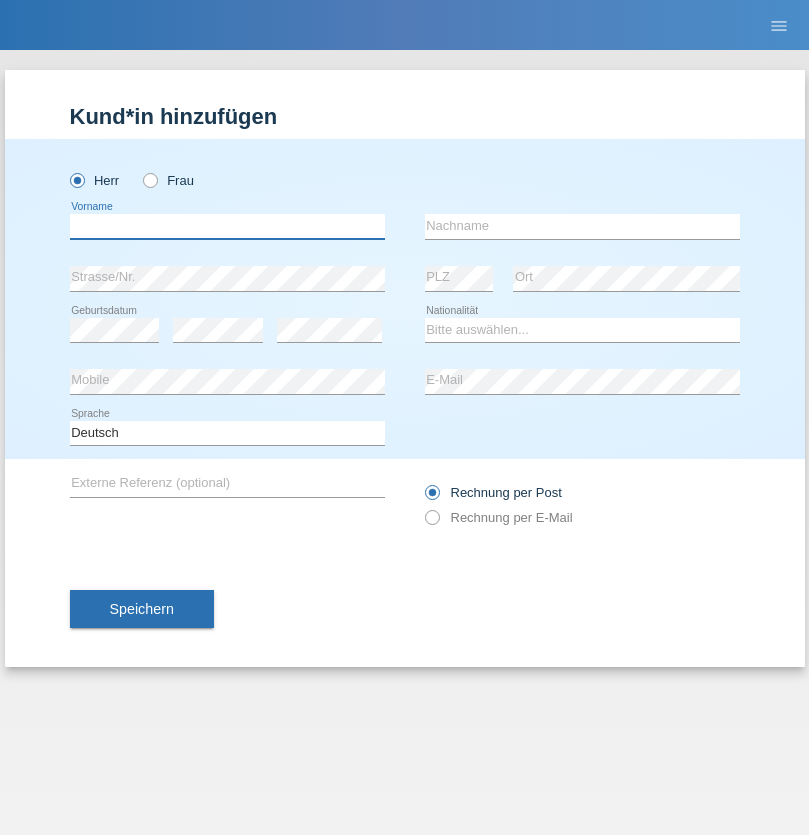 click at bounding box center [227, 226] 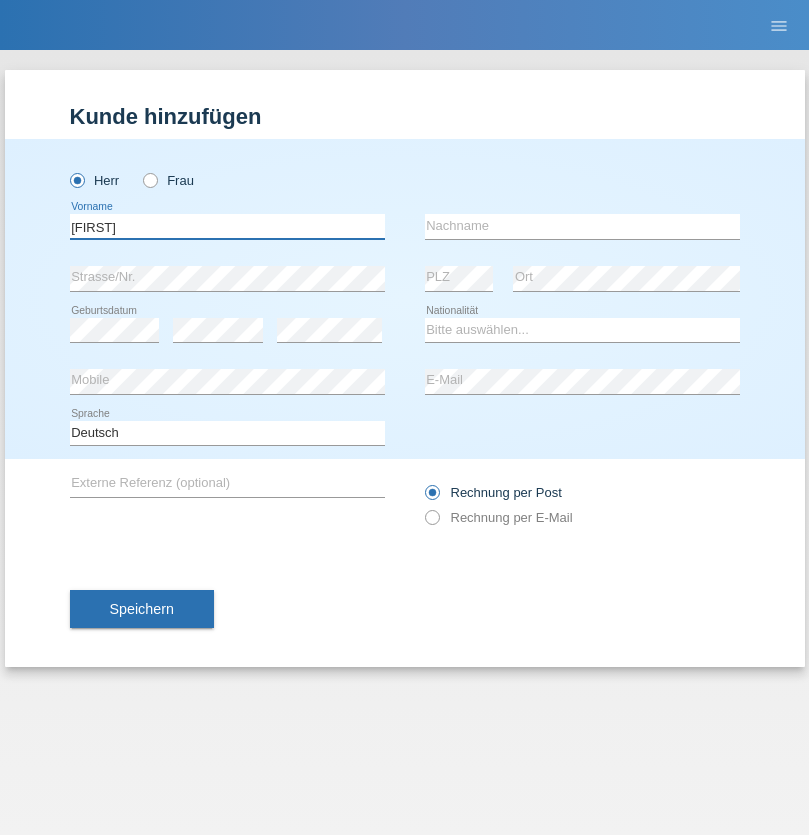 type on "Sascha" 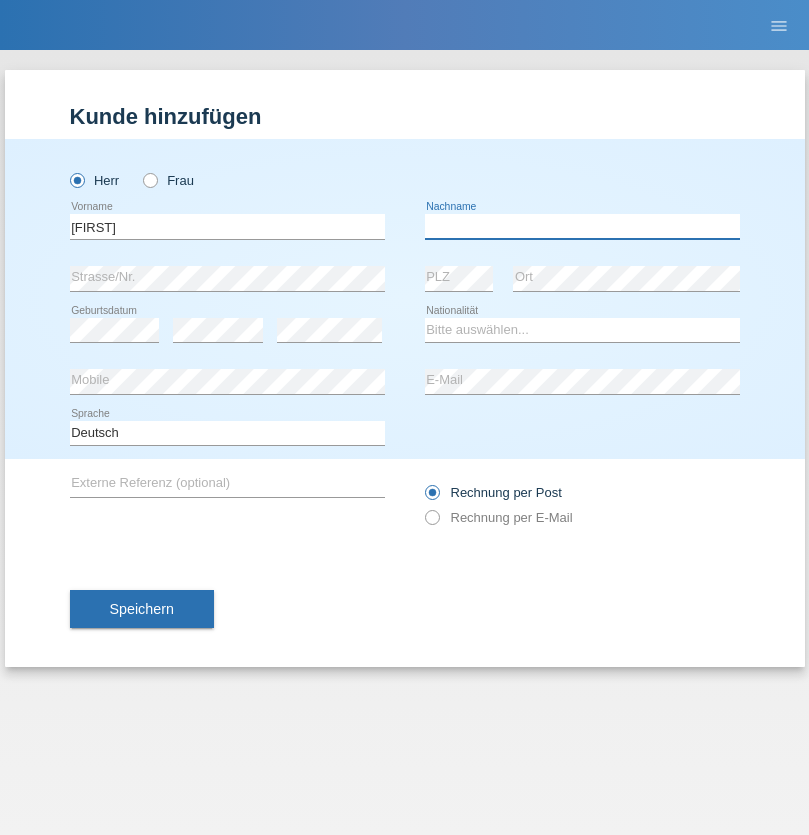 click at bounding box center (582, 226) 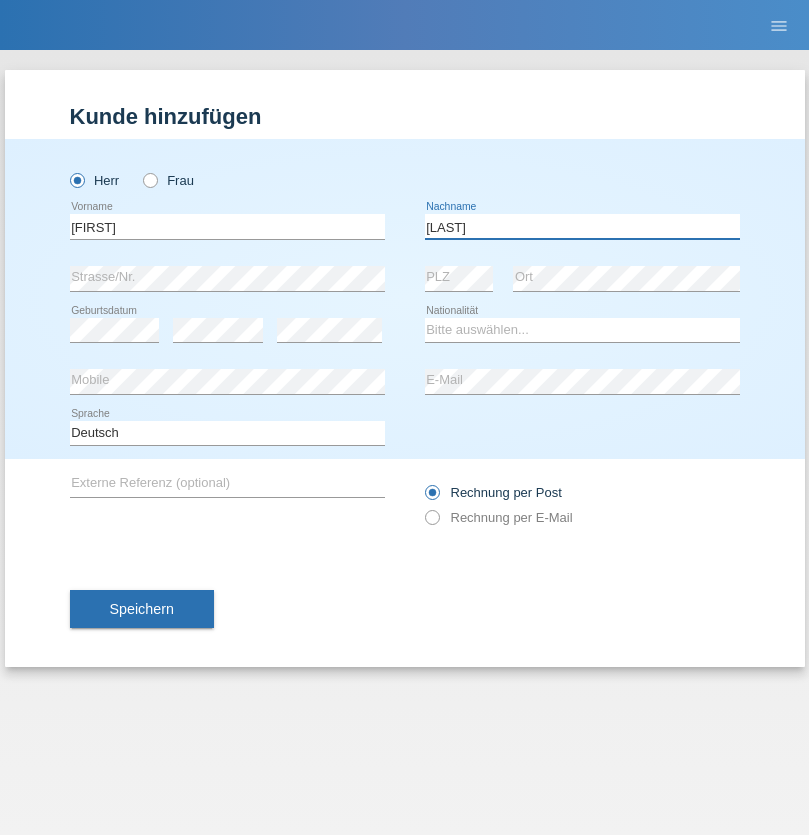 type on "Kurz" 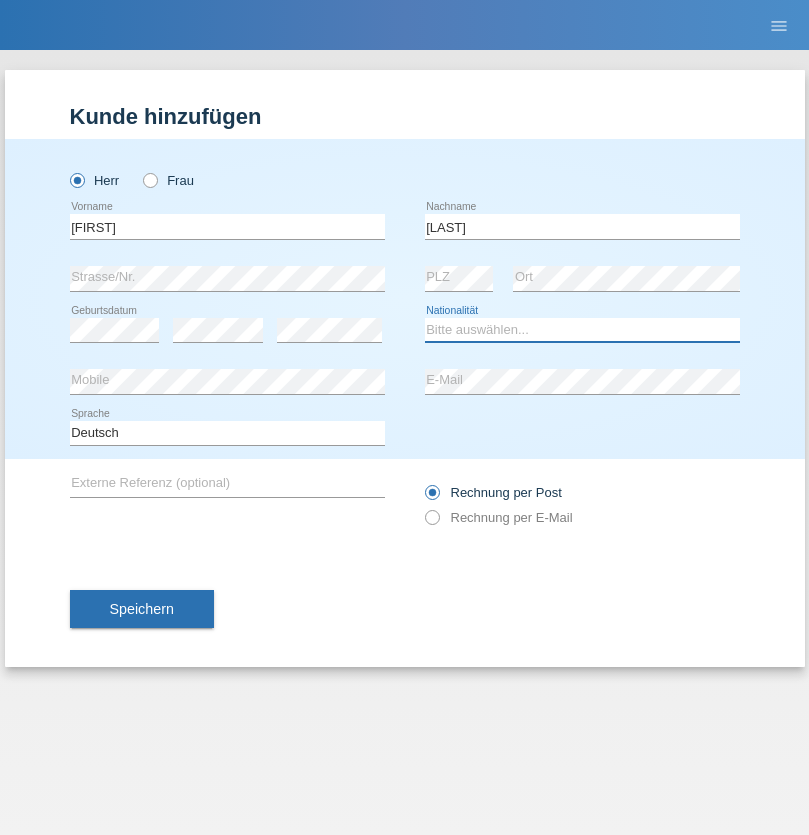 select on "CH" 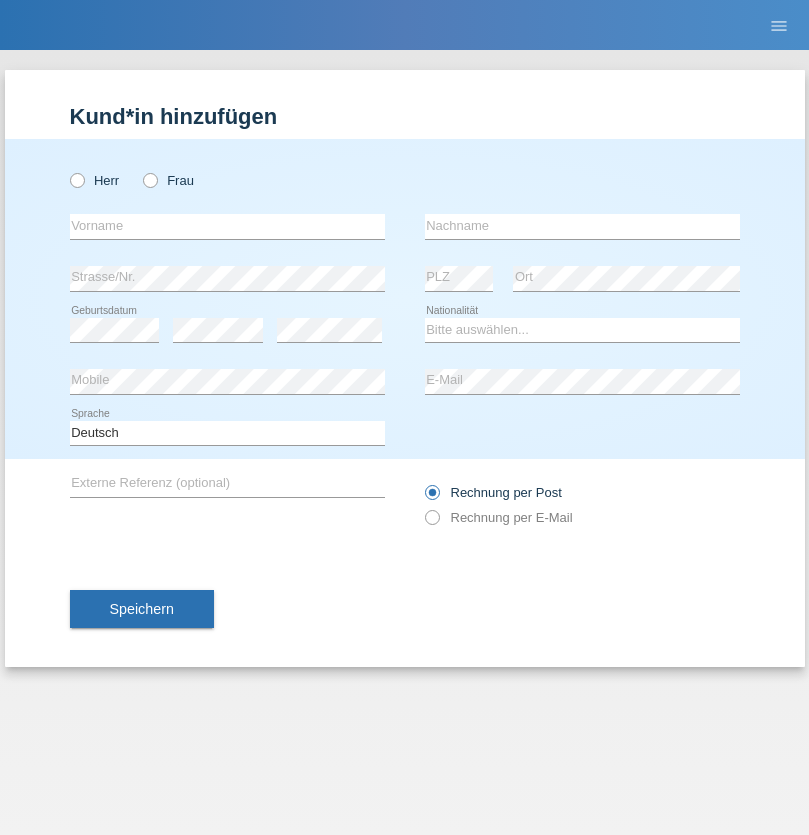 scroll, scrollTop: 0, scrollLeft: 0, axis: both 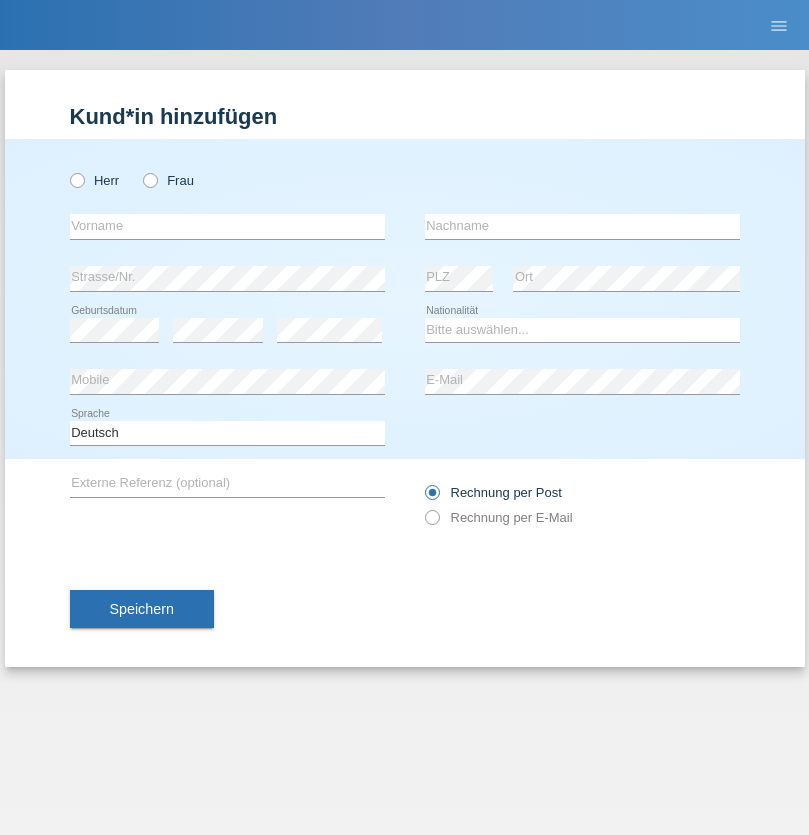 radio on "true" 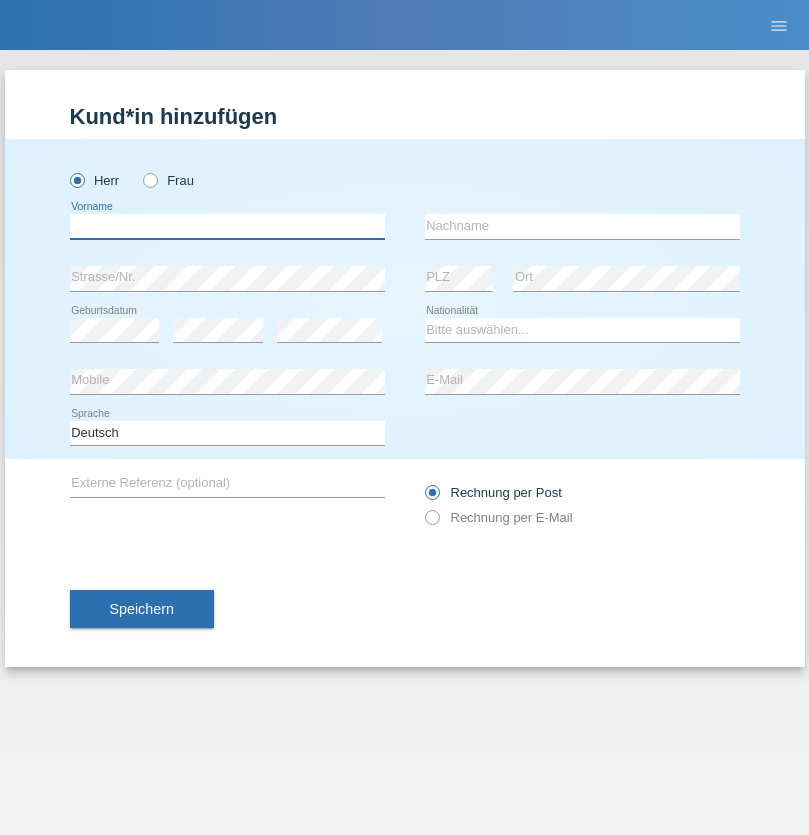click at bounding box center (227, 226) 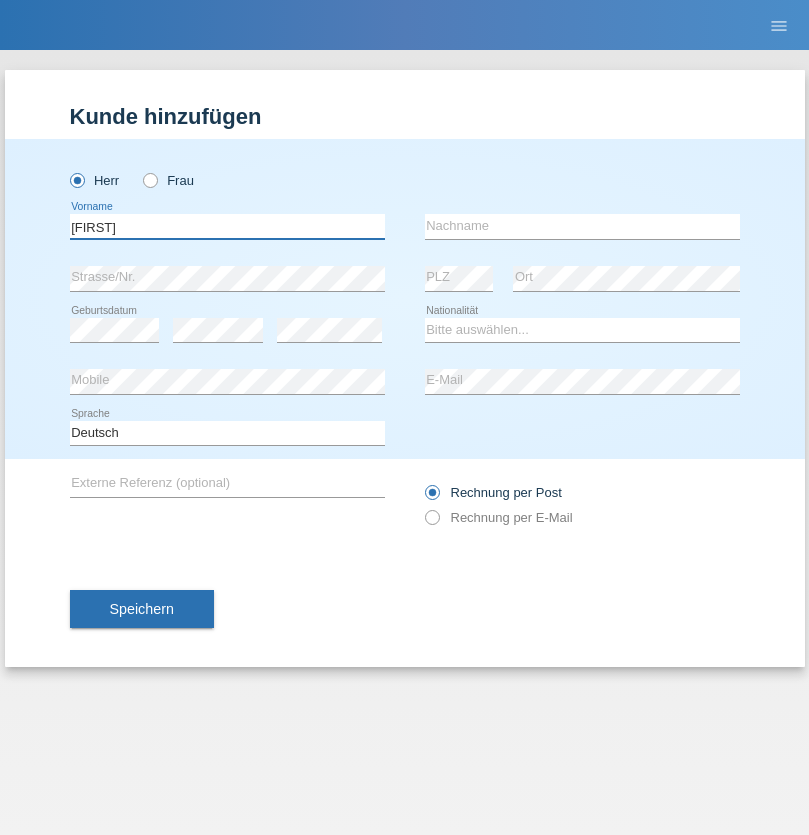 type on "Hans-Ulrich" 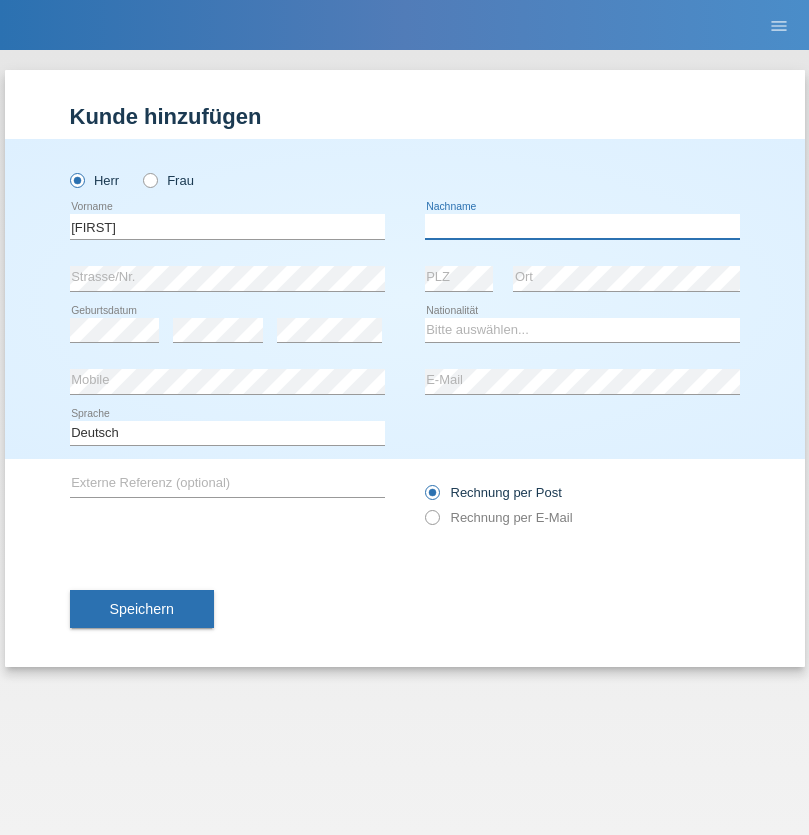 click at bounding box center [582, 226] 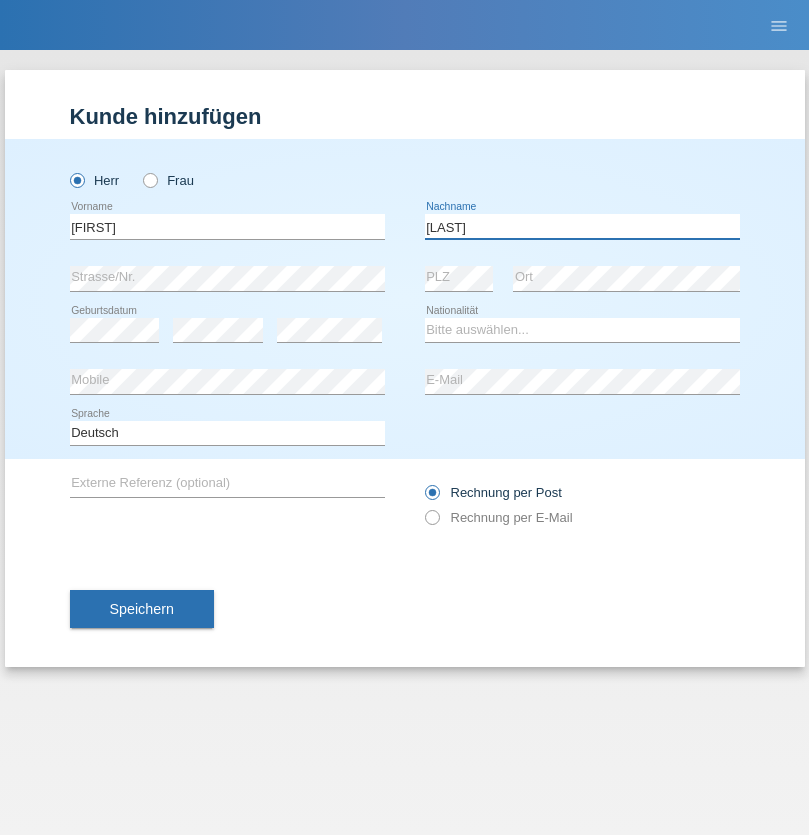type on "Zwahlen" 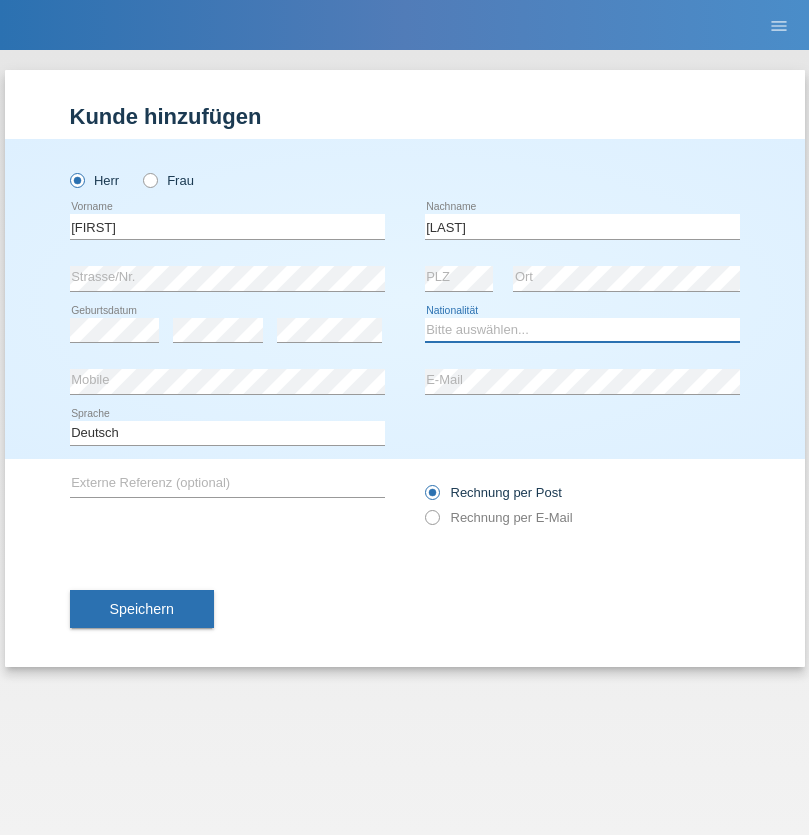 select on "CH" 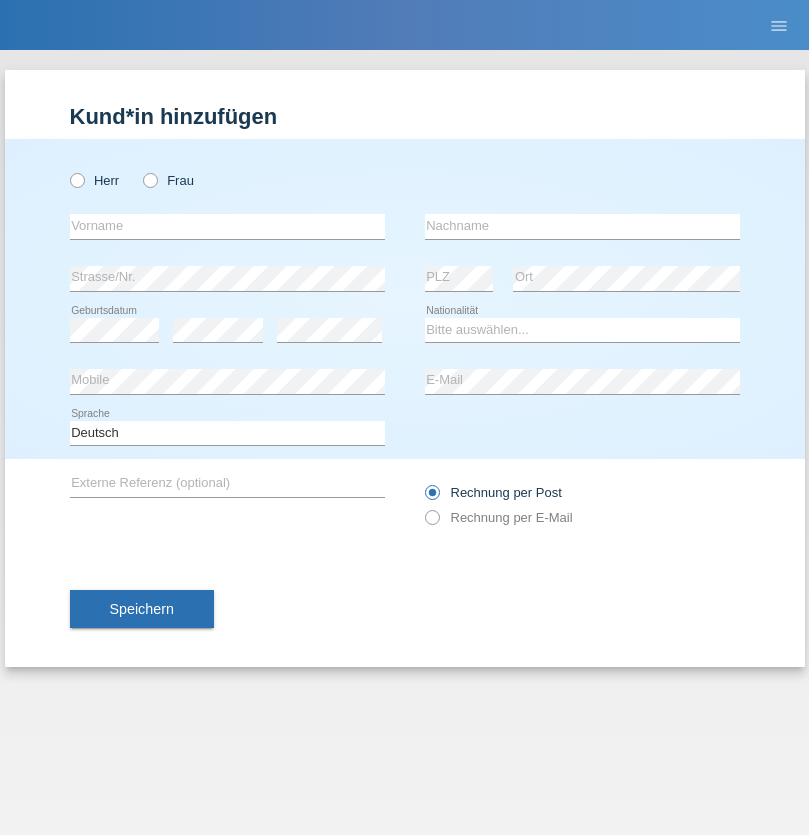 scroll, scrollTop: 0, scrollLeft: 0, axis: both 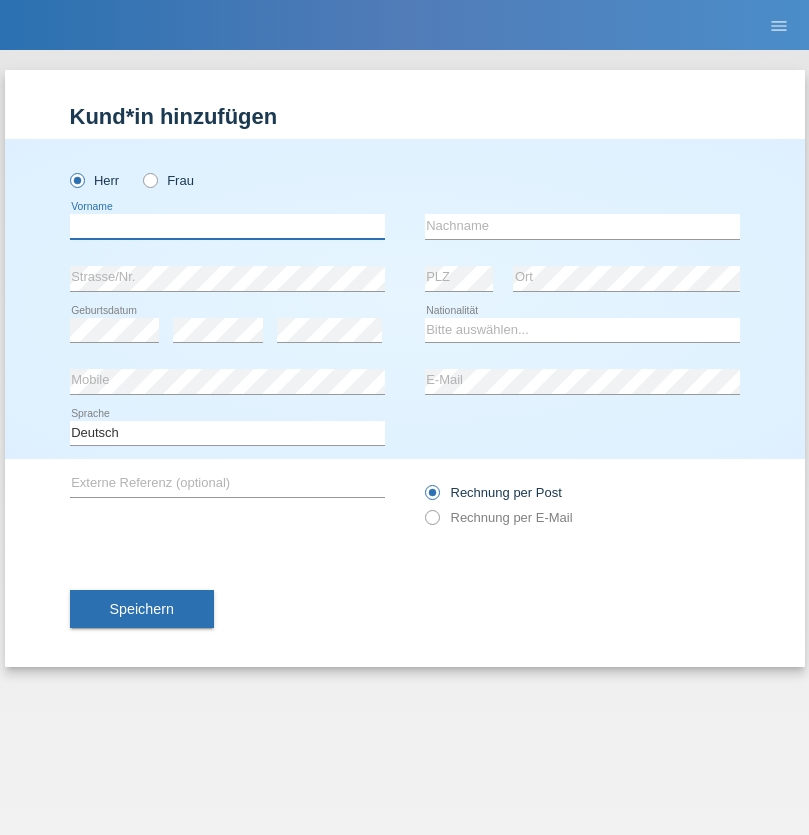 click at bounding box center (227, 226) 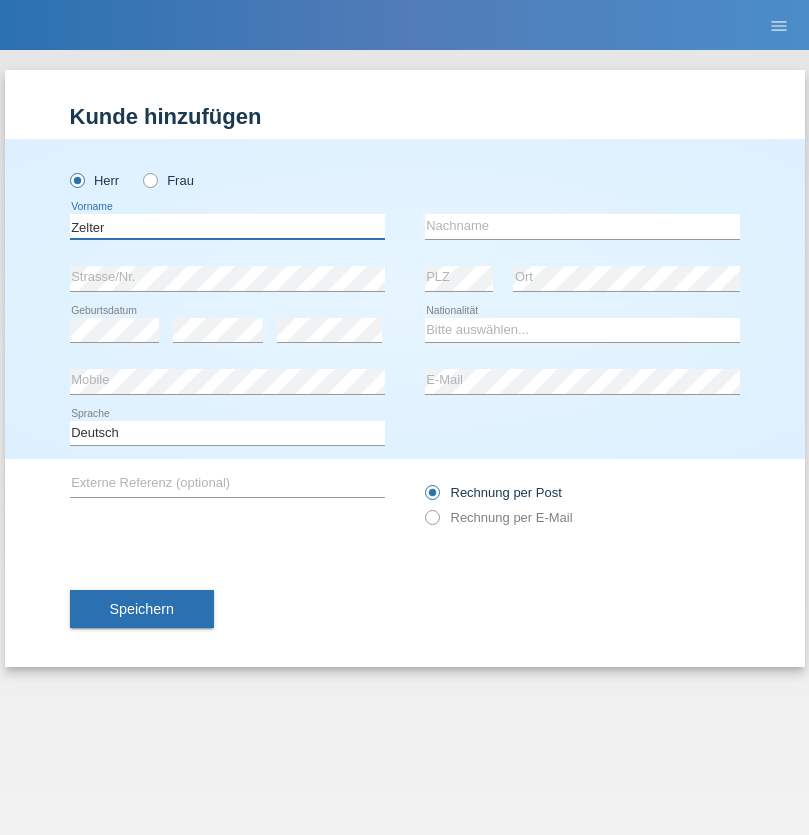 type on "Zelter" 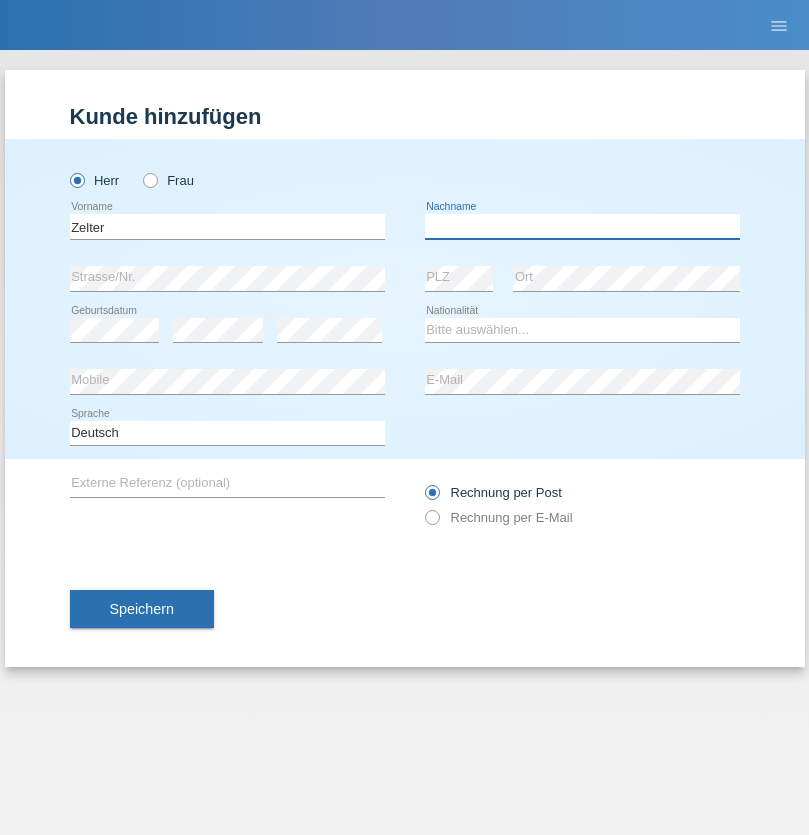 click at bounding box center [582, 226] 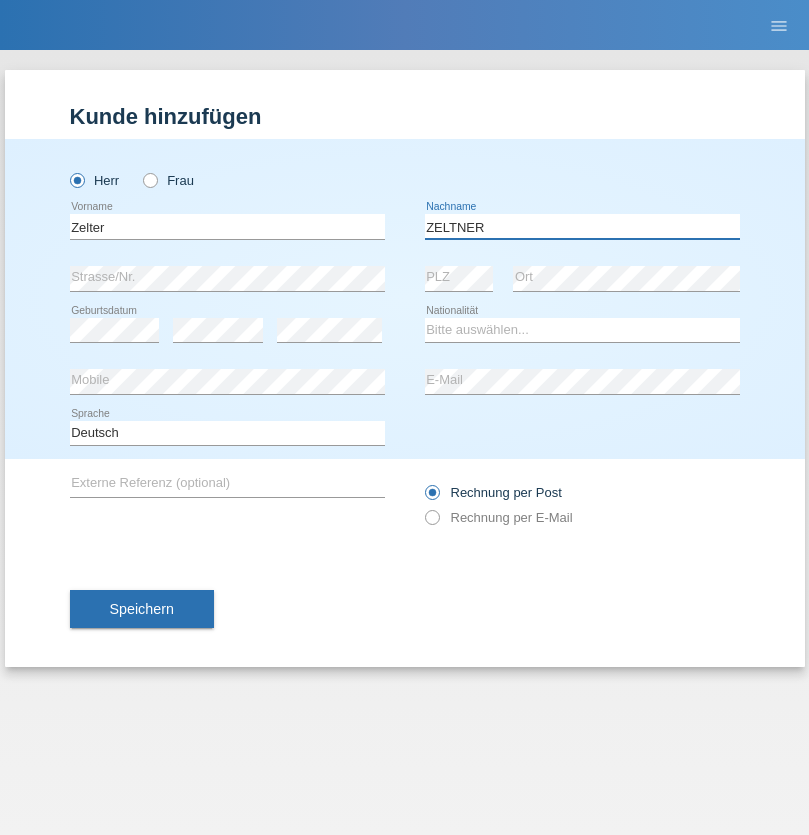 type on "ZELTNER" 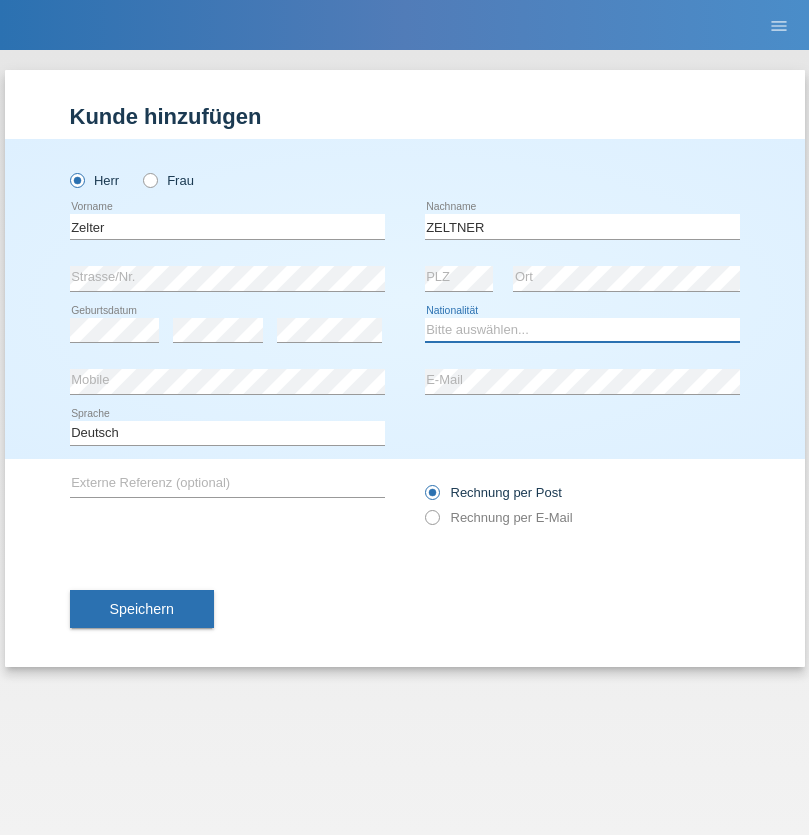 select on "CH" 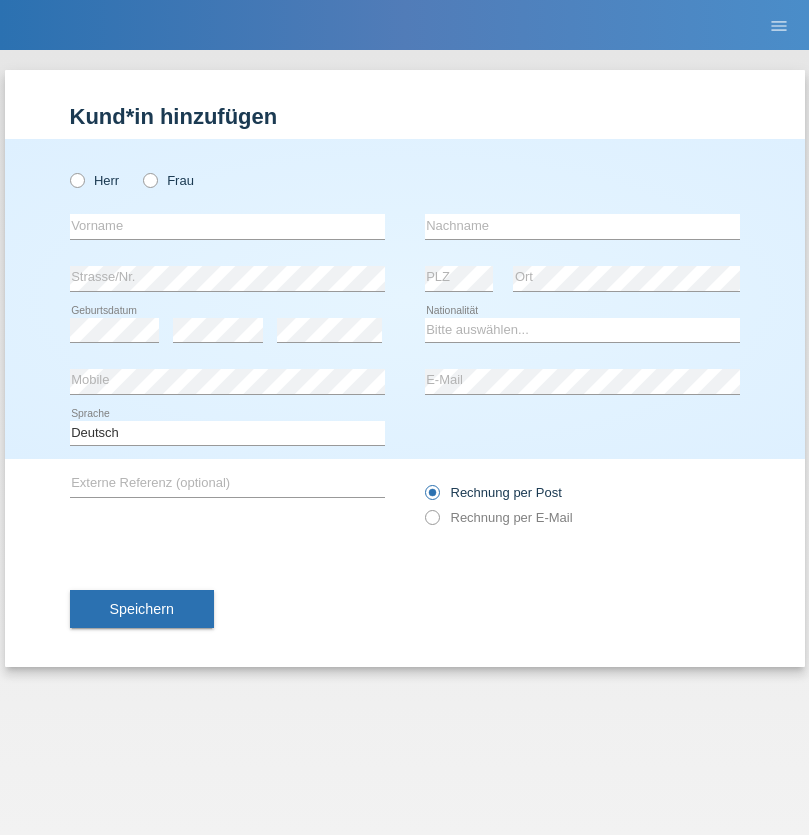 scroll, scrollTop: 0, scrollLeft: 0, axis: both 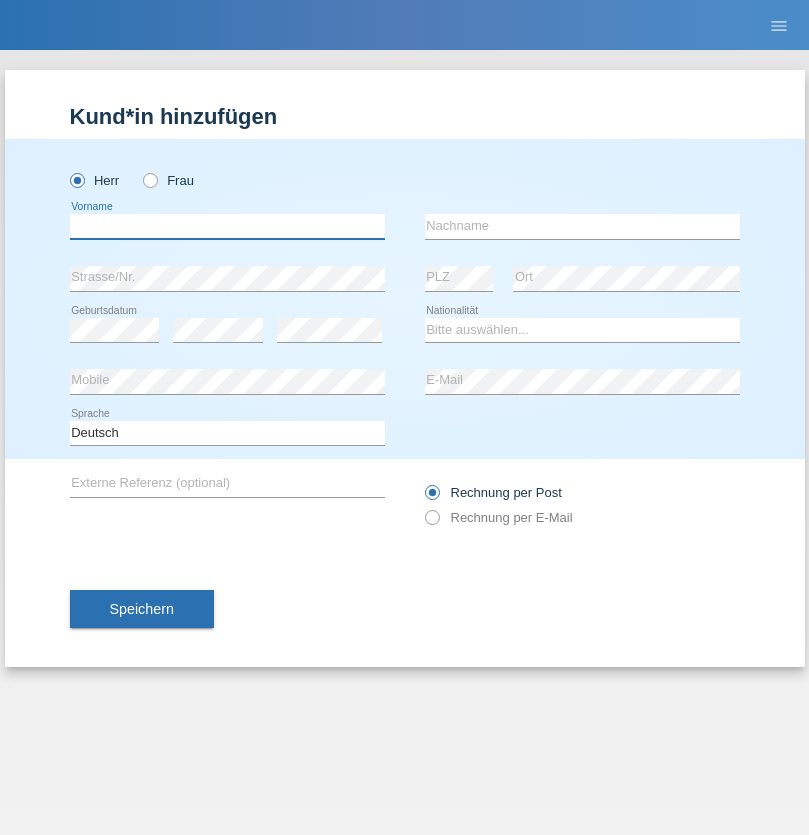 click at bounding box center (227, 226) 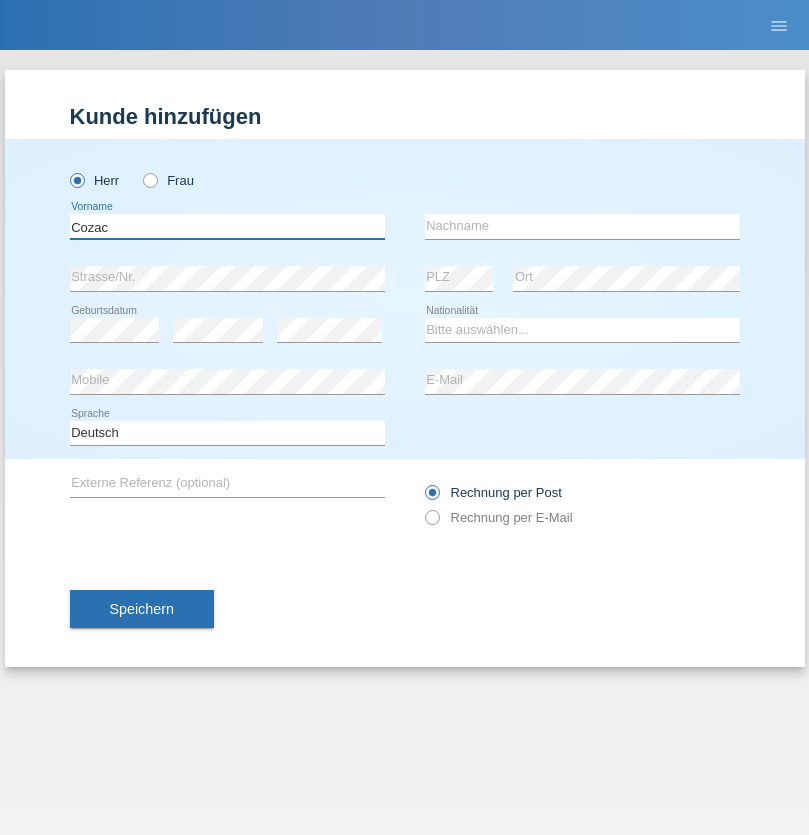 type on "Cozac" 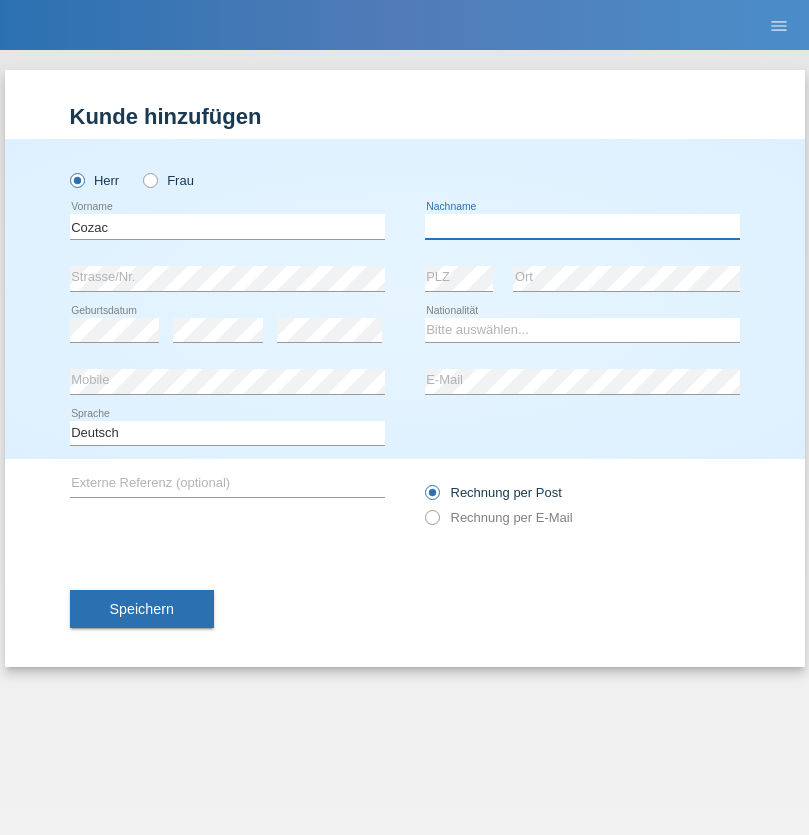 click at bounding box center [582, 226] 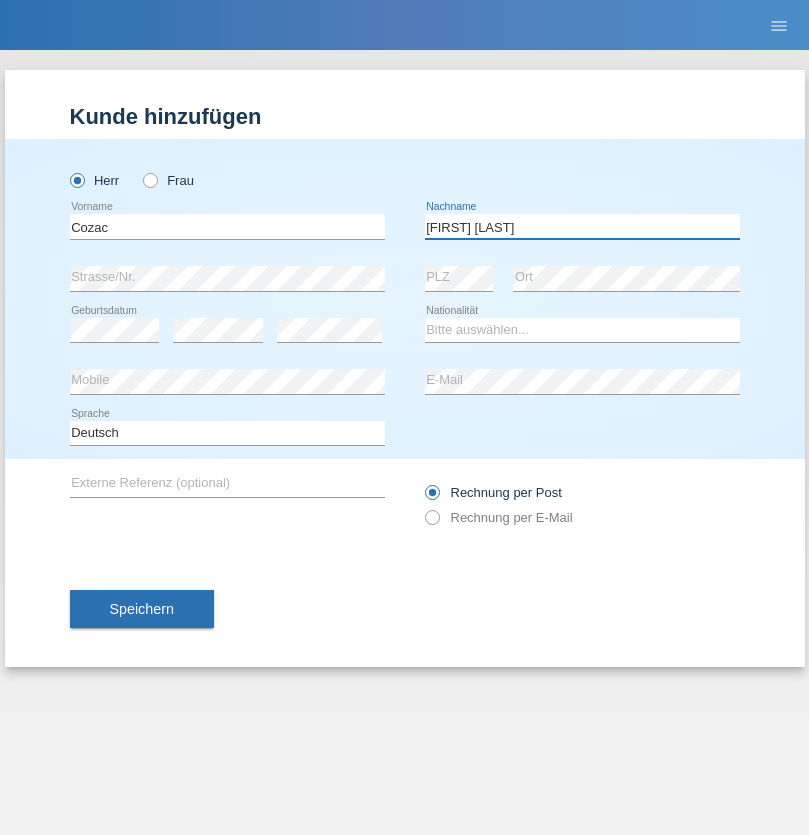 type on "Mihai david" 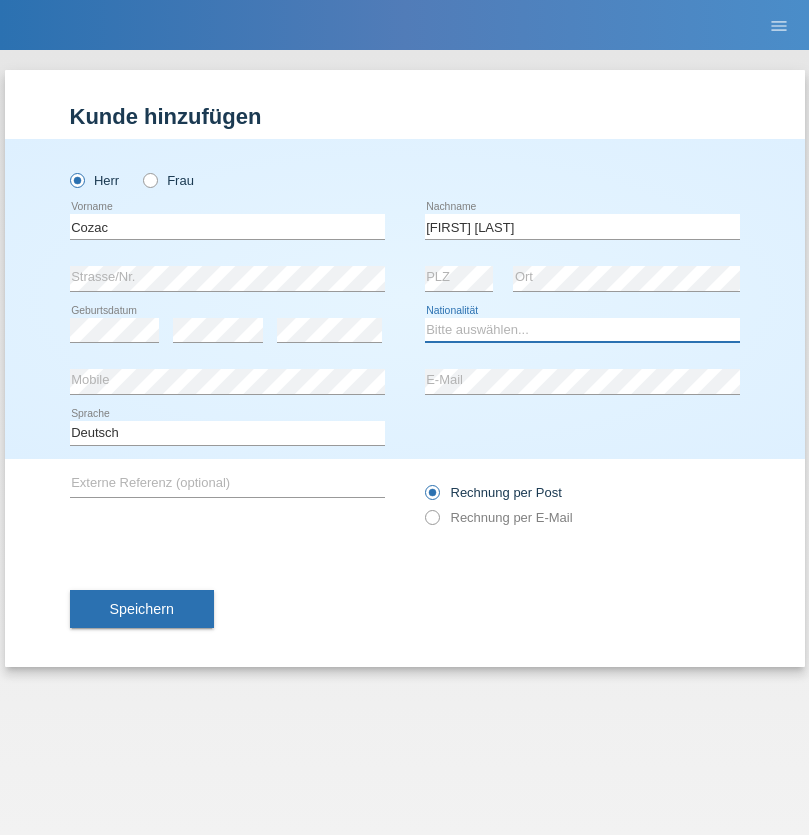 select on "RO" 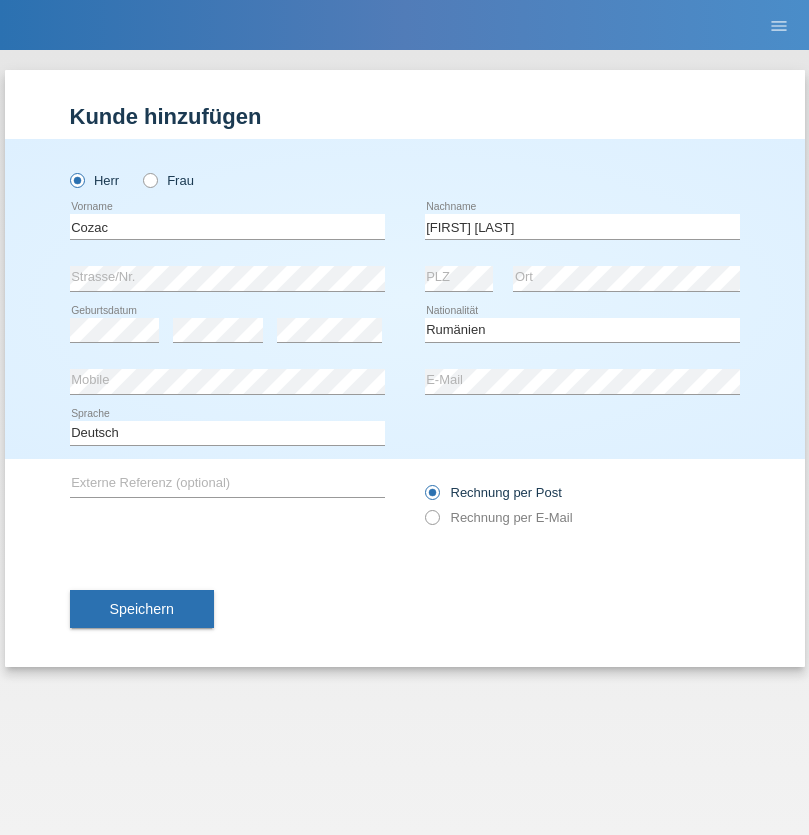 select on "C" 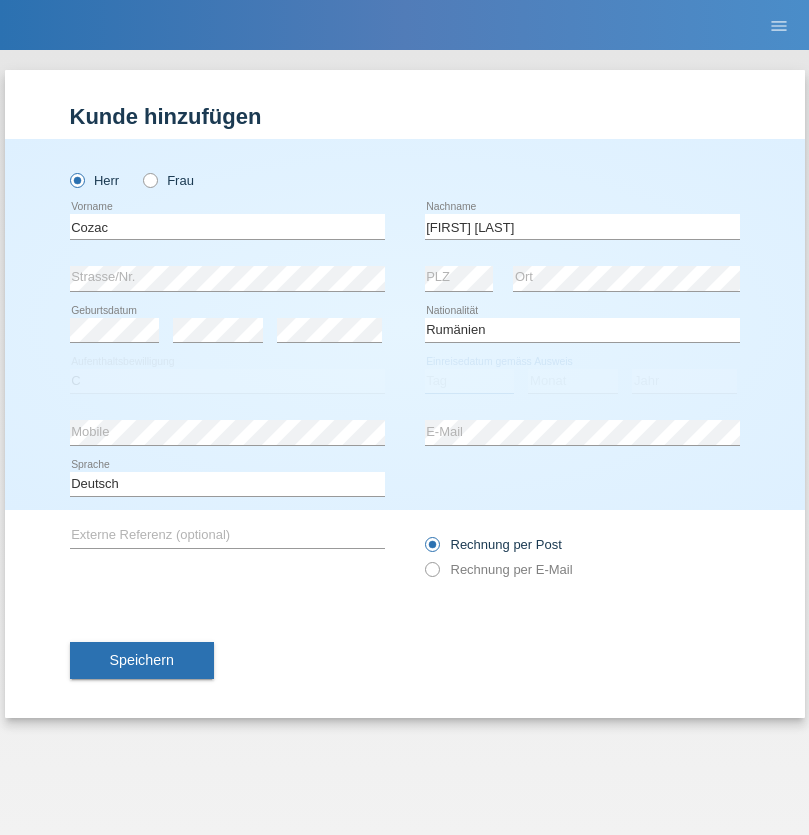 select on "20" 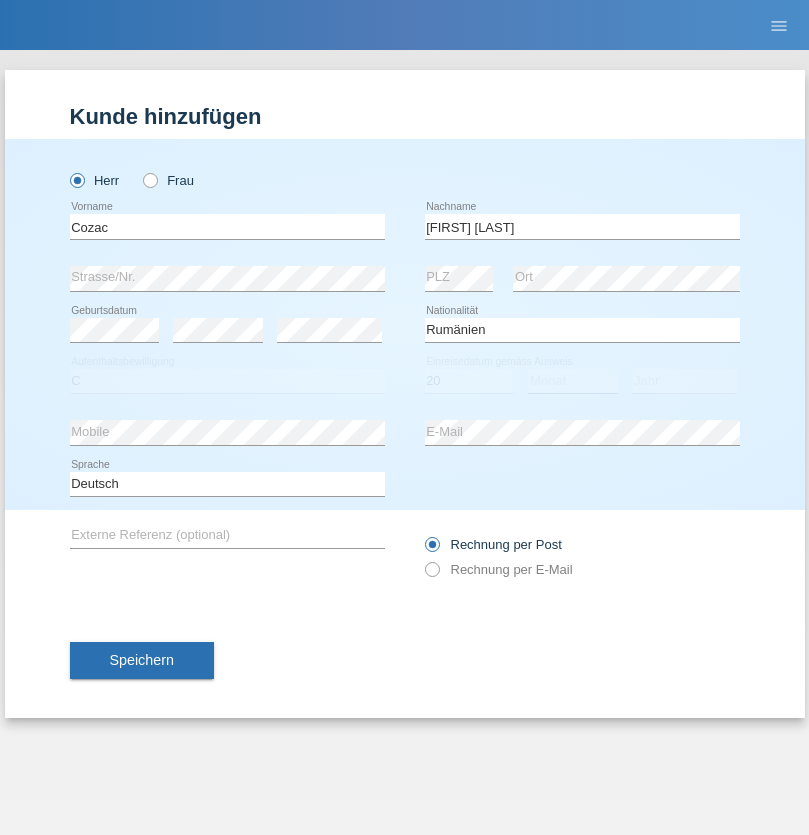 select on "05" 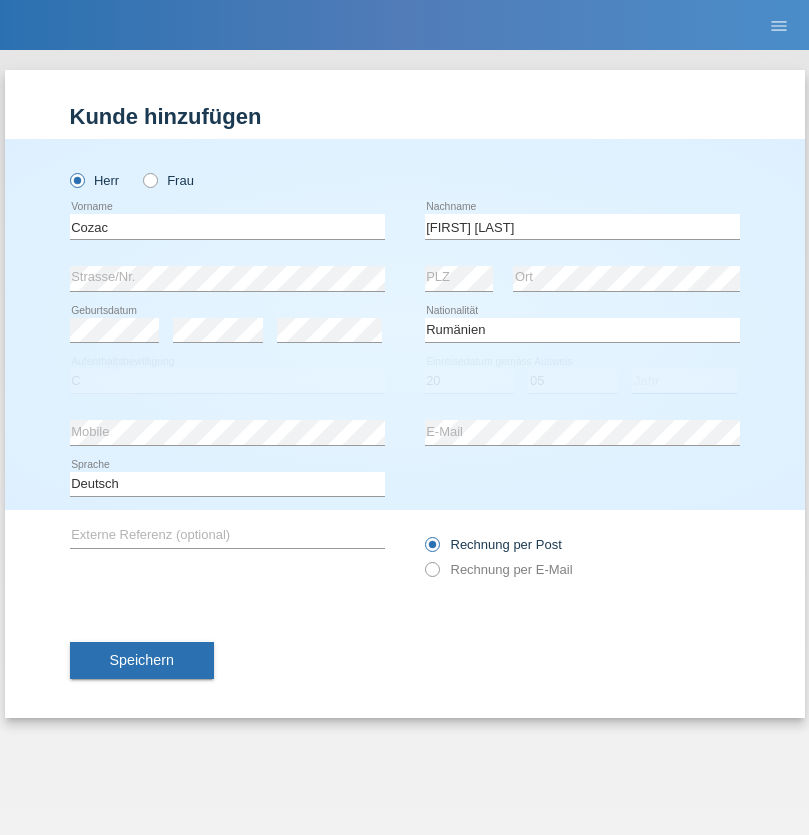 select on "2021" 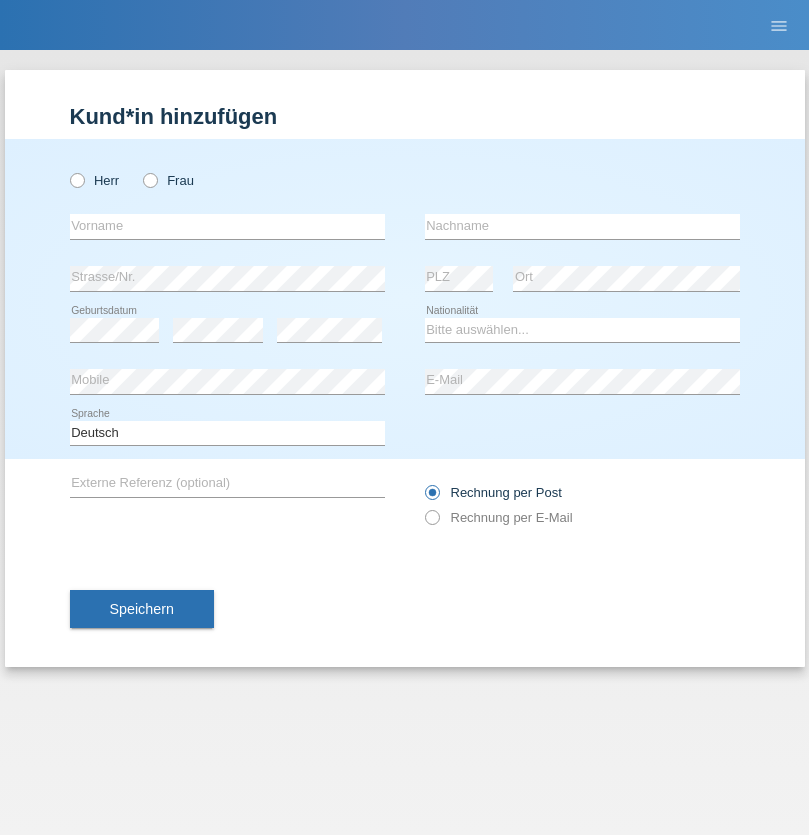 scroll, scrollTop: 0, scrollLeft: 0, axis: both 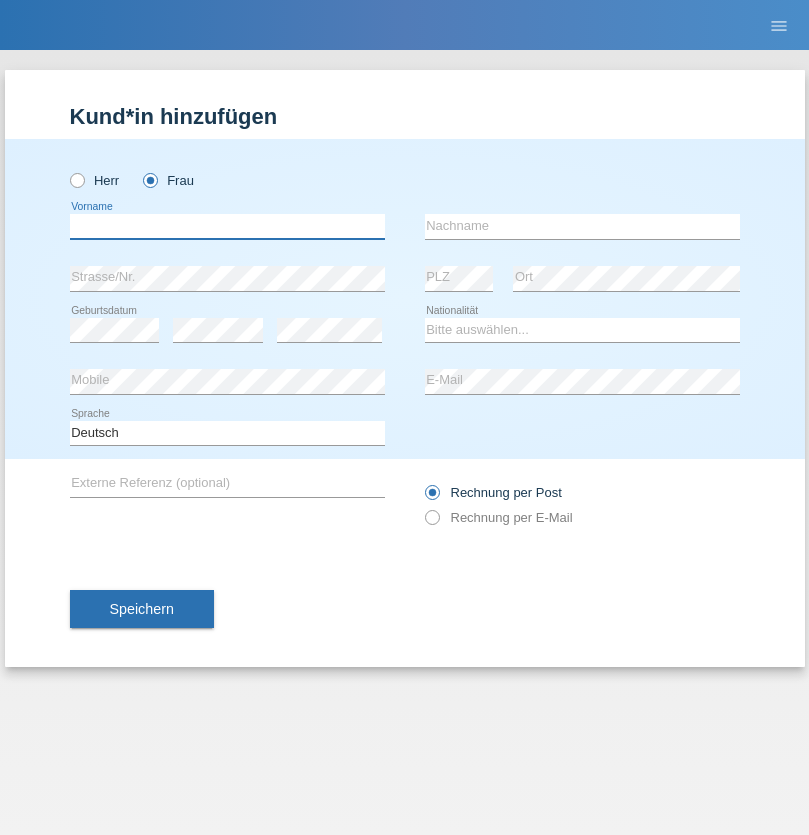 click at bounding box center [227, 226] 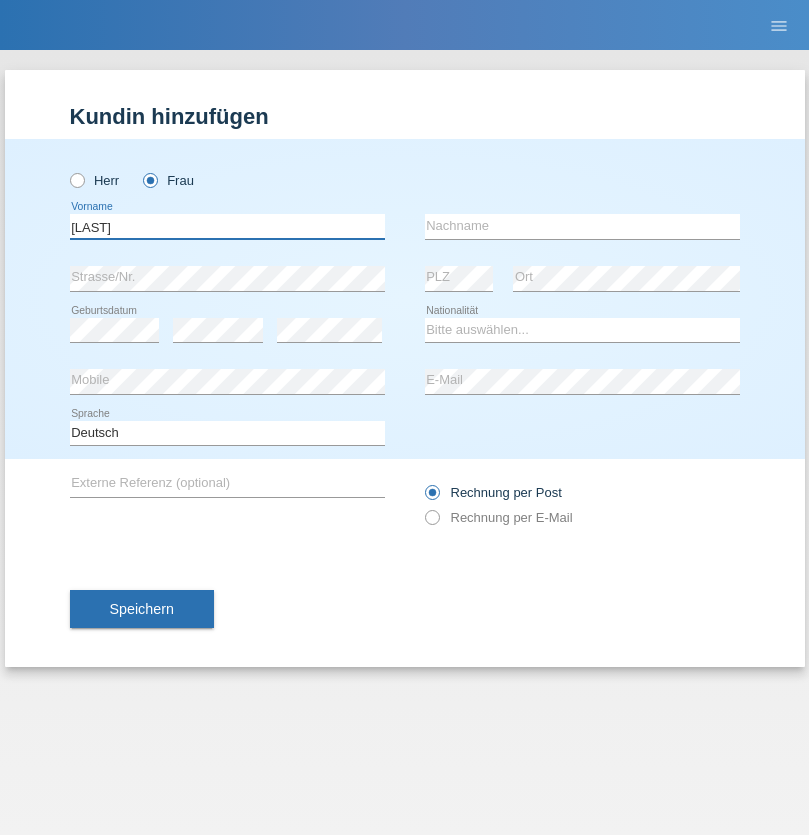type on "[LAST]" 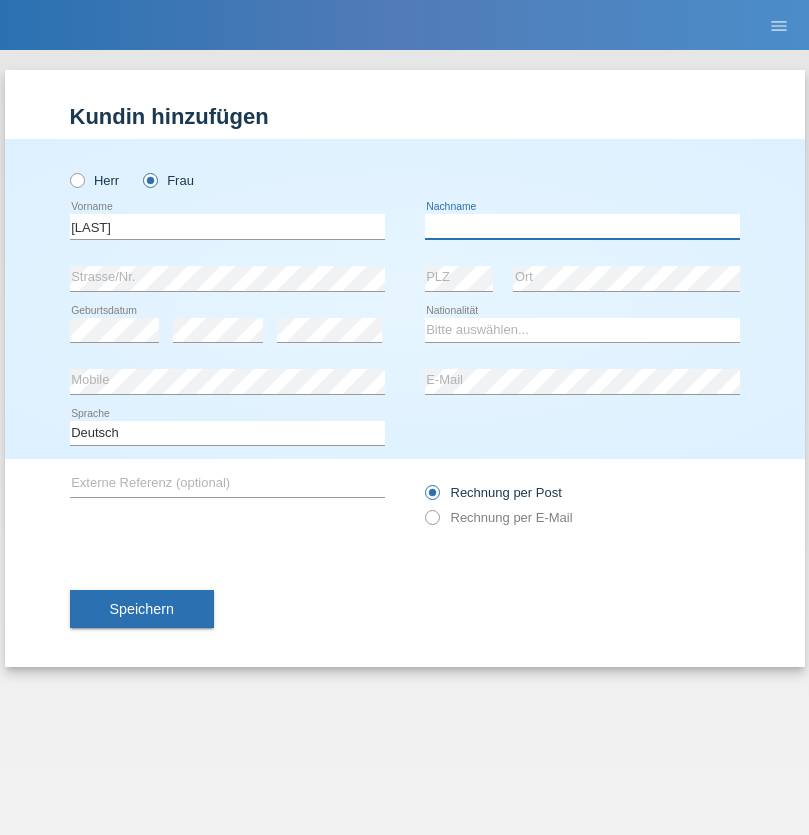 click at bounding box center (582, 226) 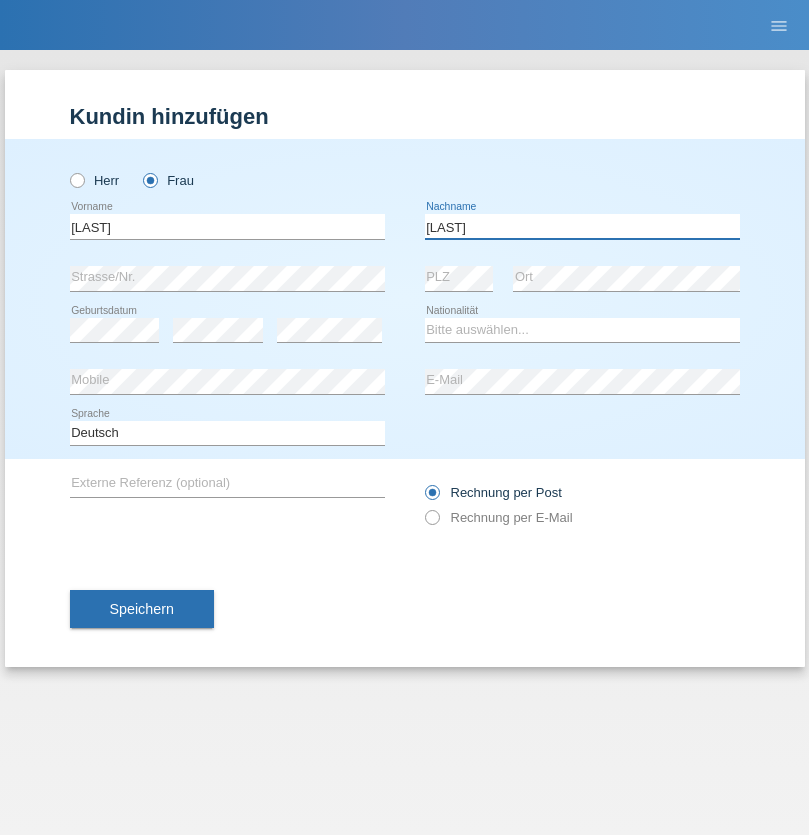type on "[LAST]" 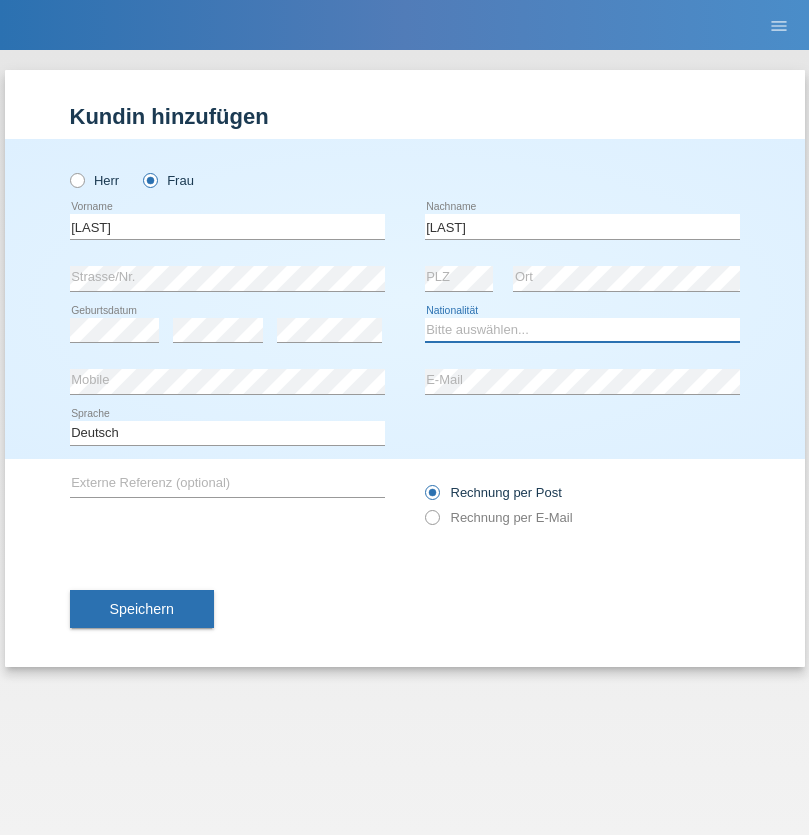 select on "UA" 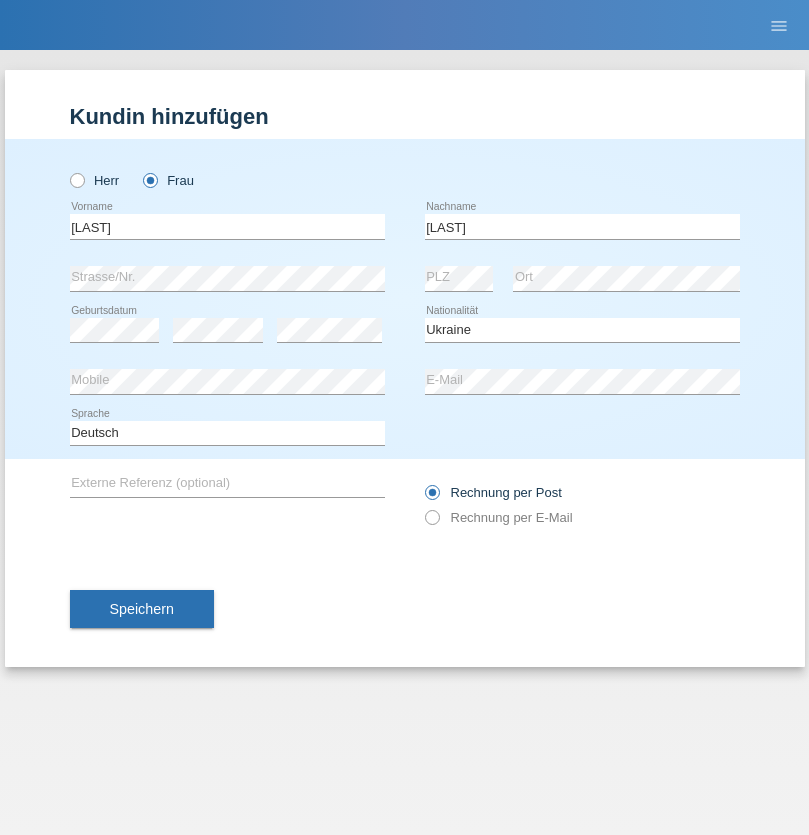 select on "C" 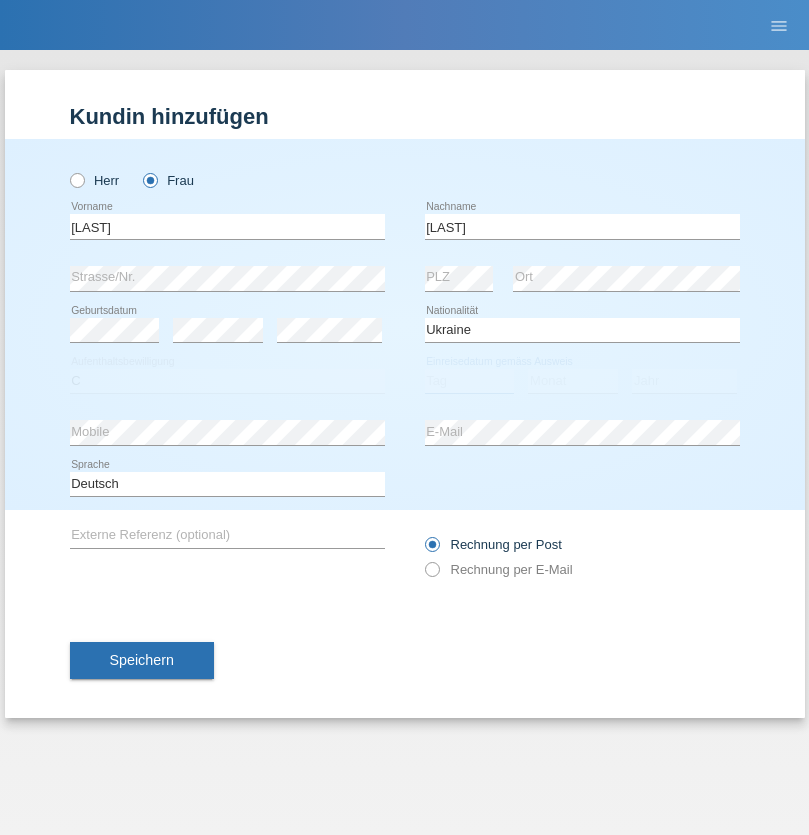 select on "01" 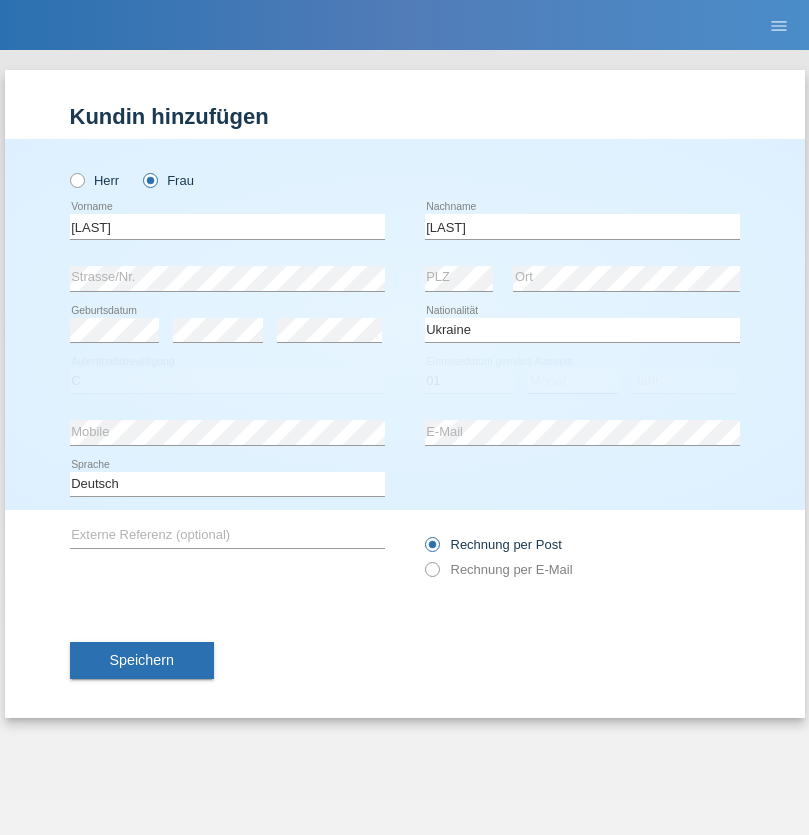 select on "08" 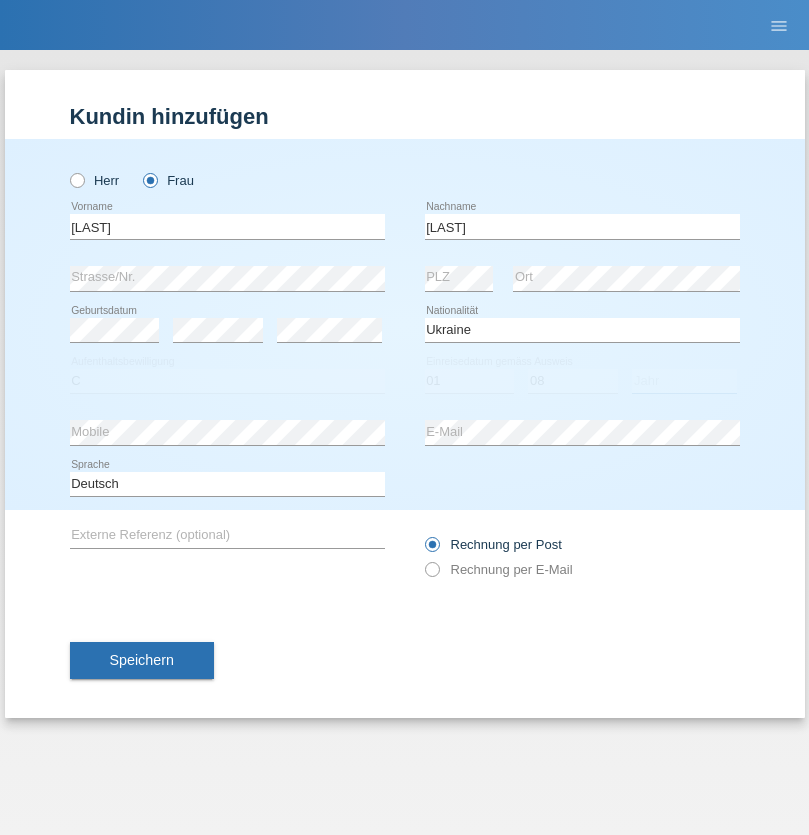 select on "2021" 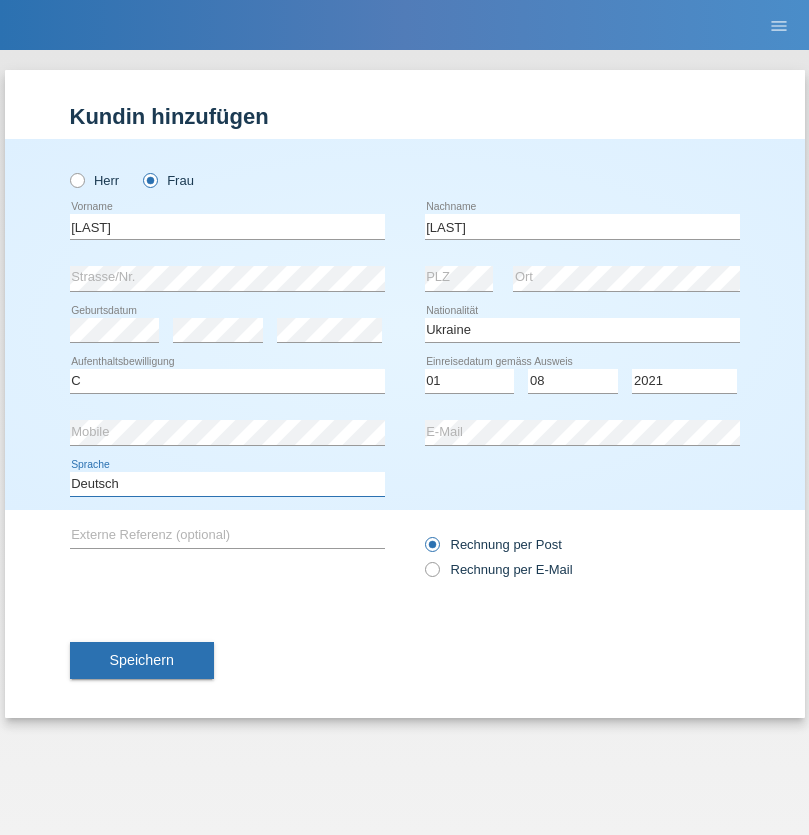 select on "en" 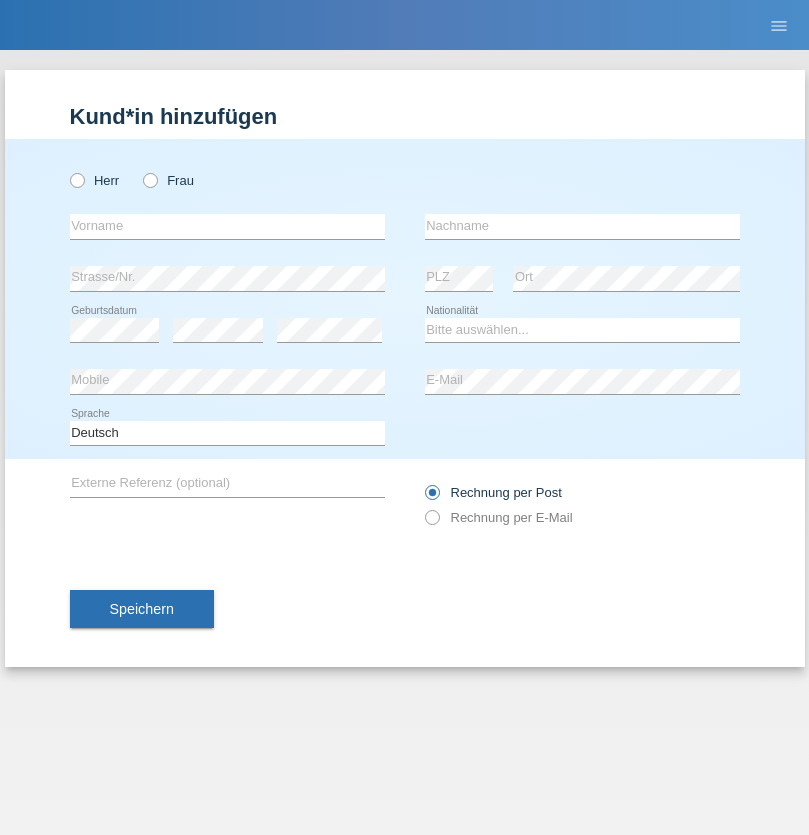 scroll, scrollTop: 0, scrollLeft: 0, axis: both 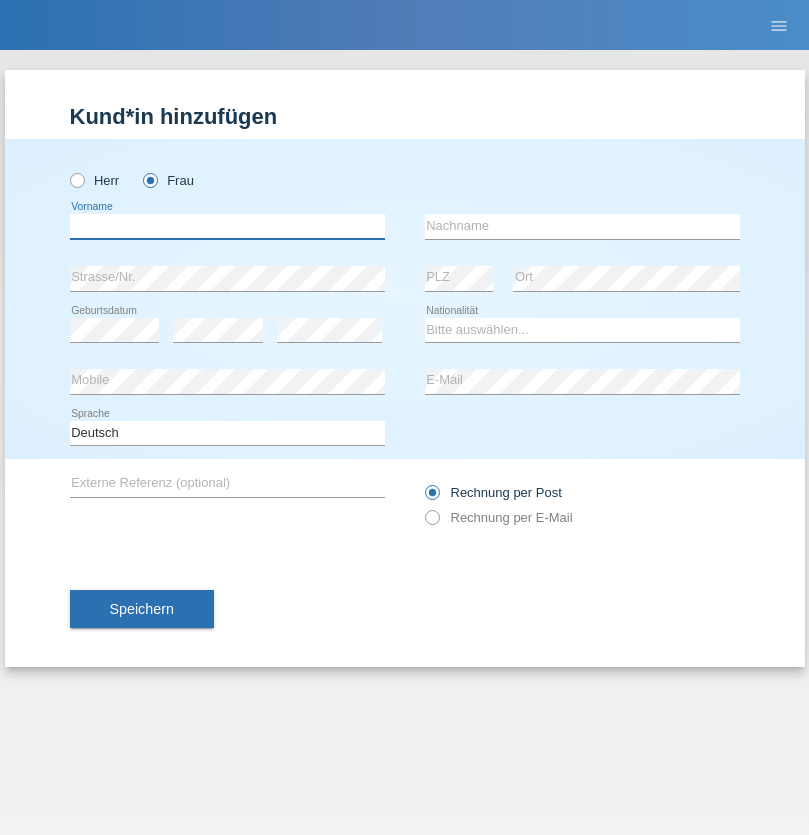 click at bounding box center [227, 226] 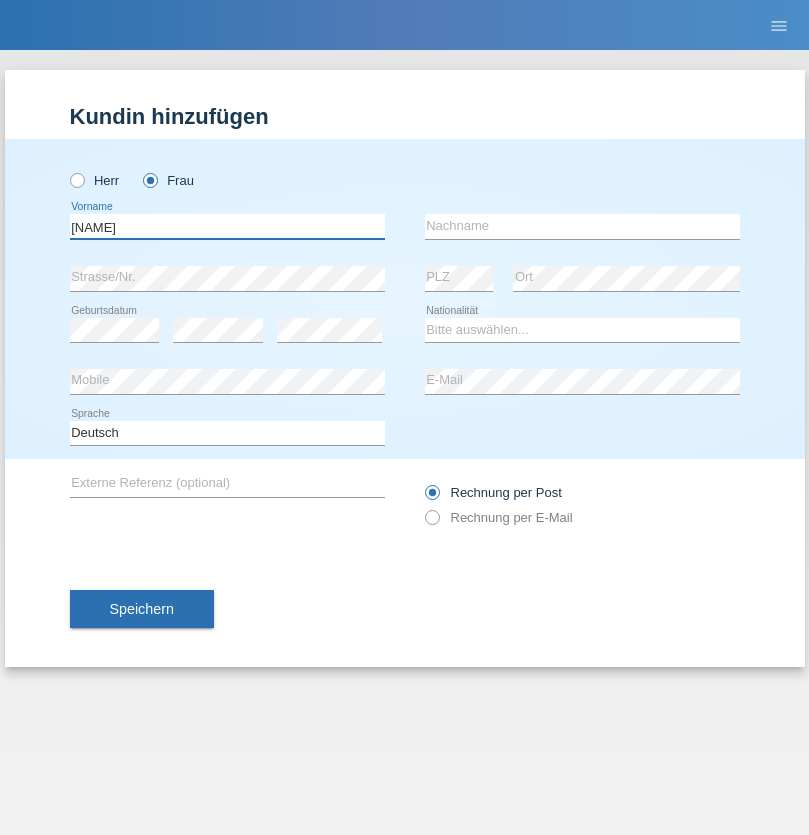 type on "[NAME]" 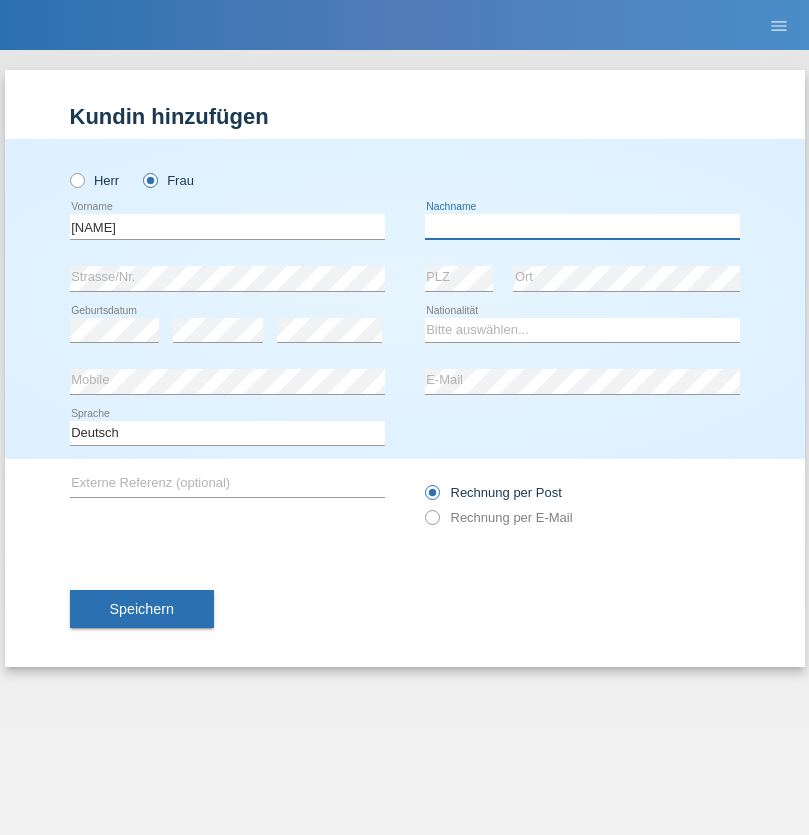 click at bounding box center [582, 226] 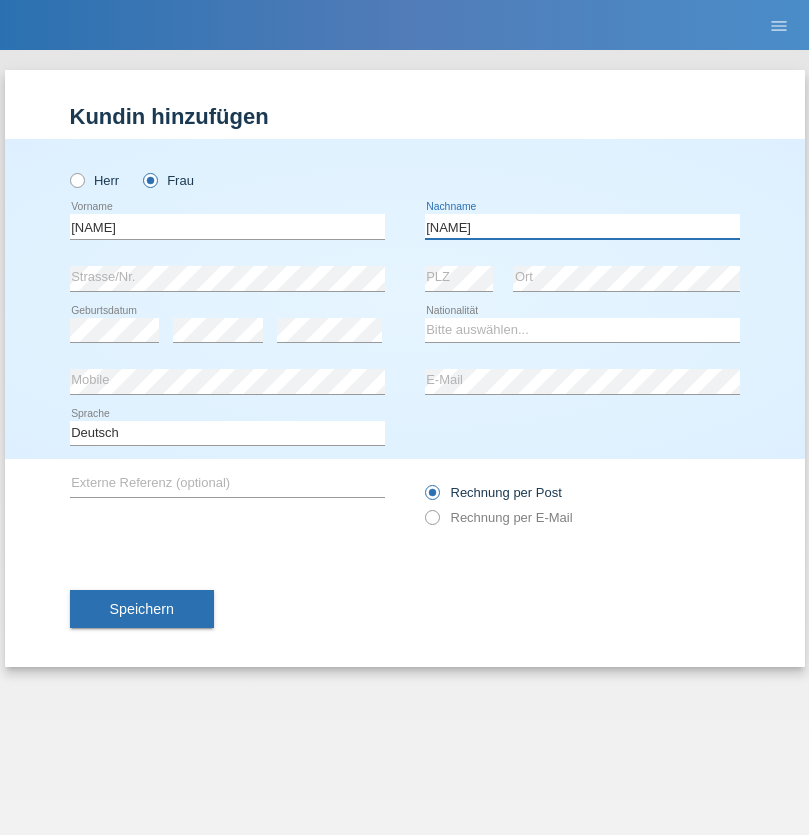 type on "Gjini" 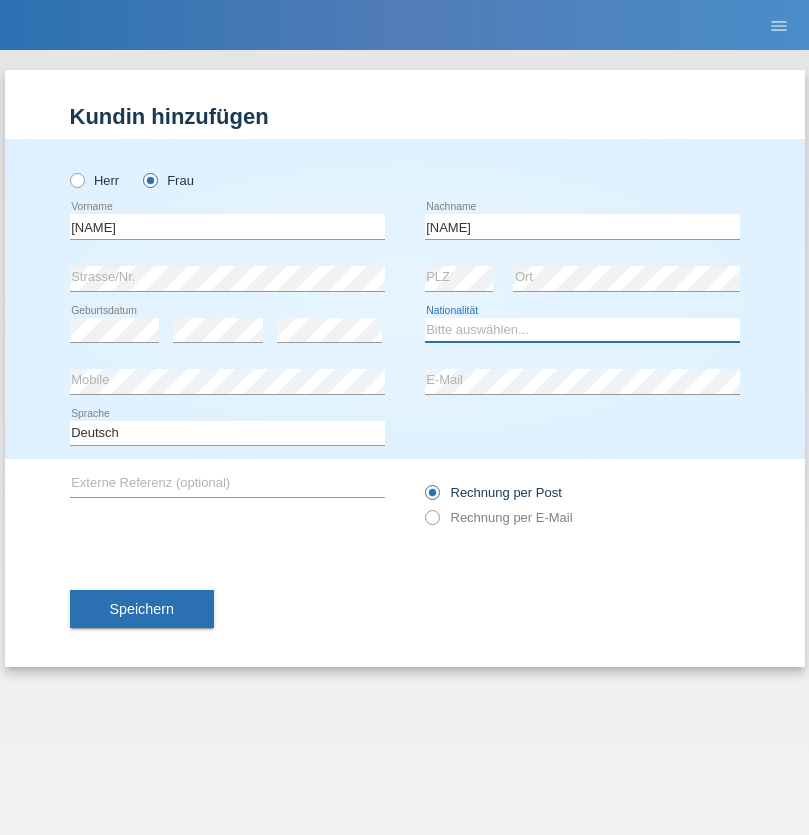 select on "DE" 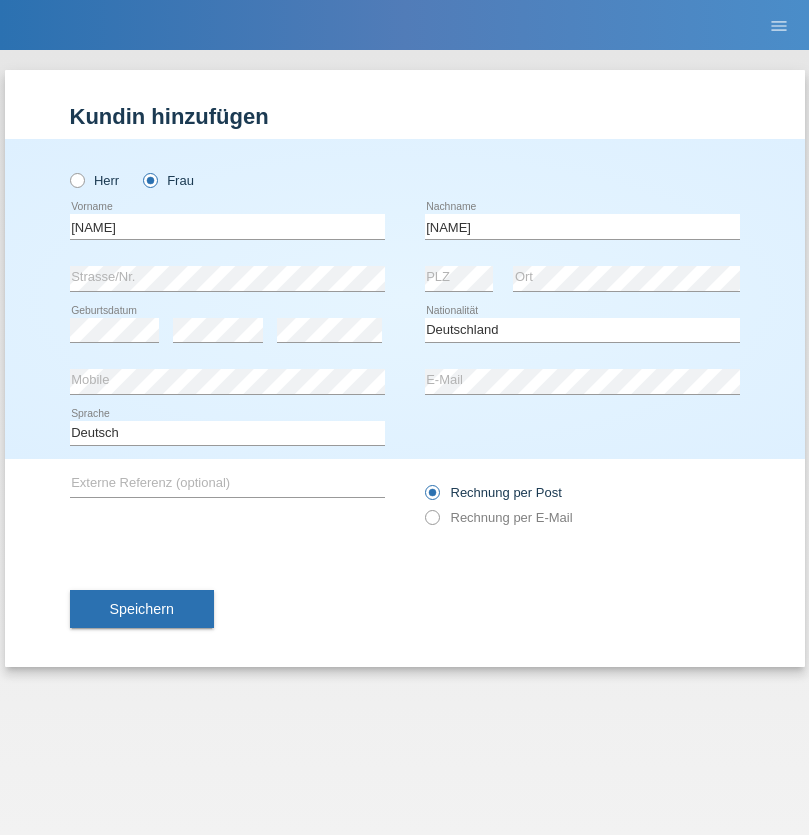 select on "C" 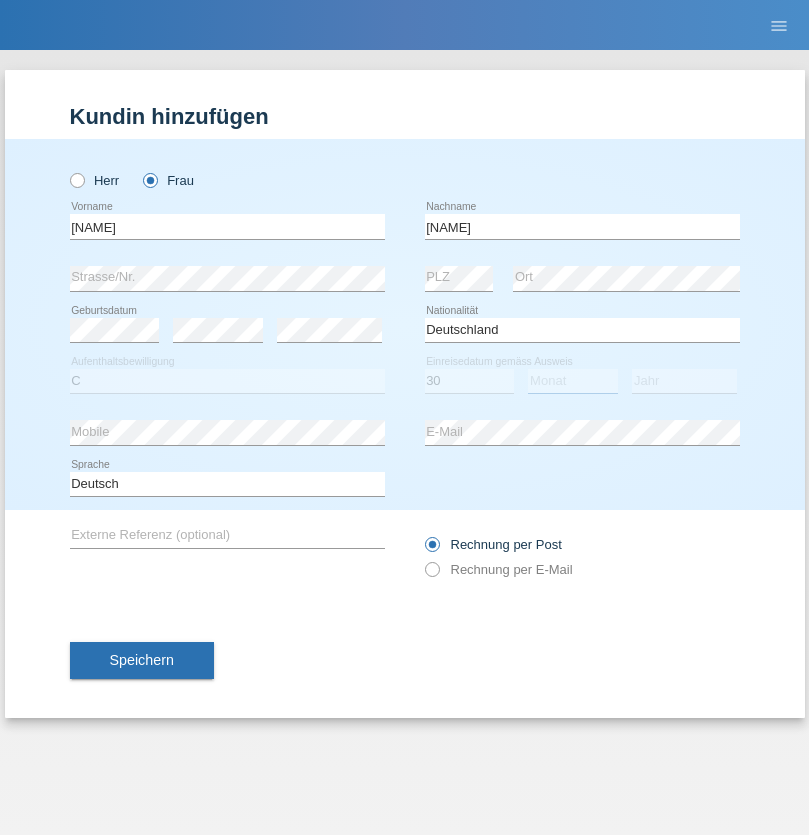 select on "09" 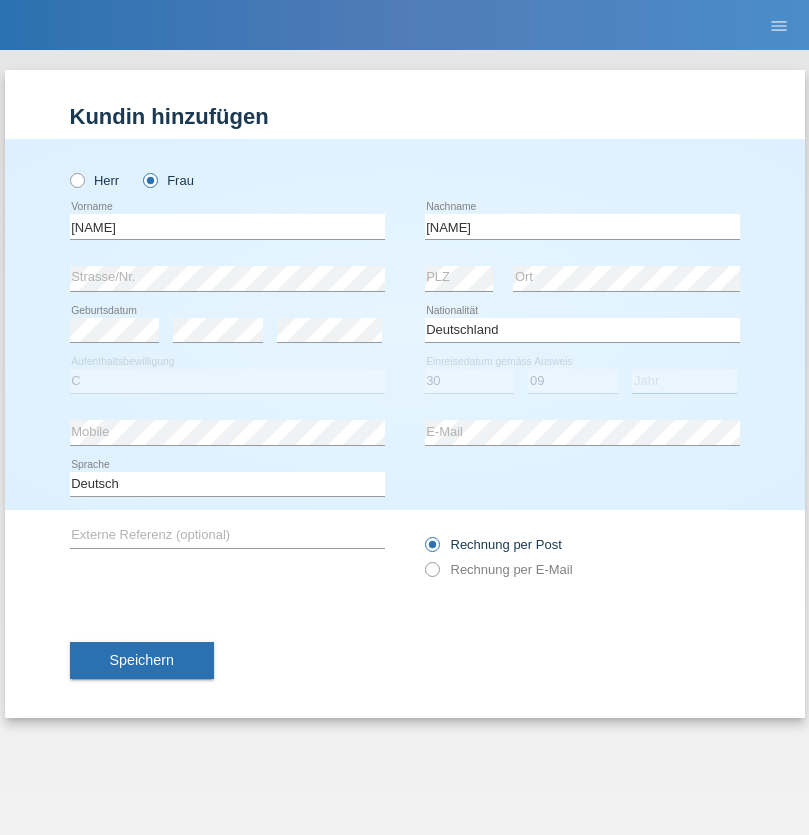 select on "2021" 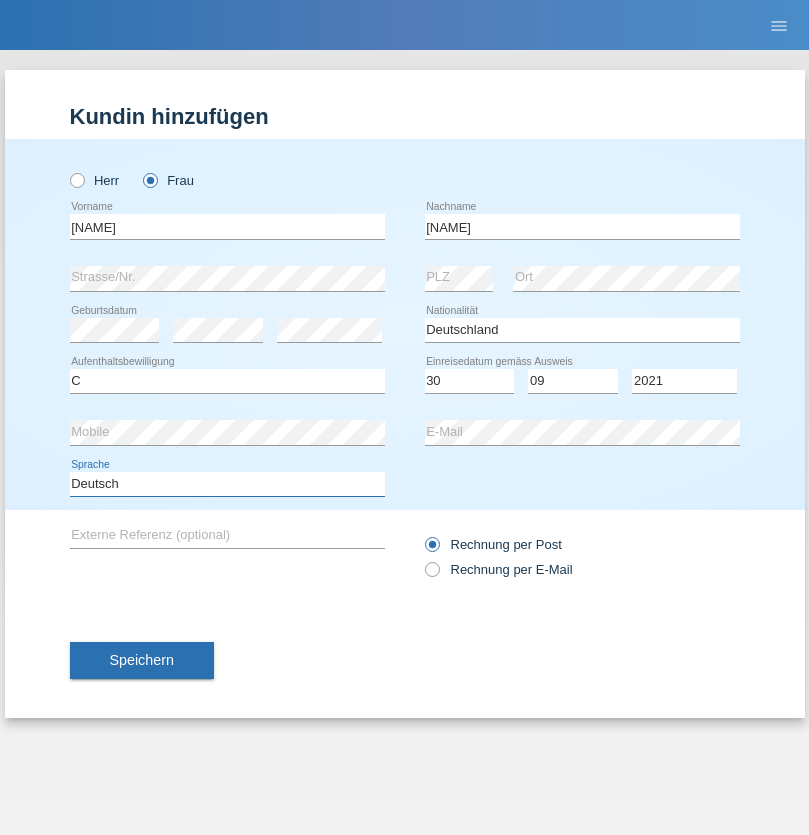select on "en" 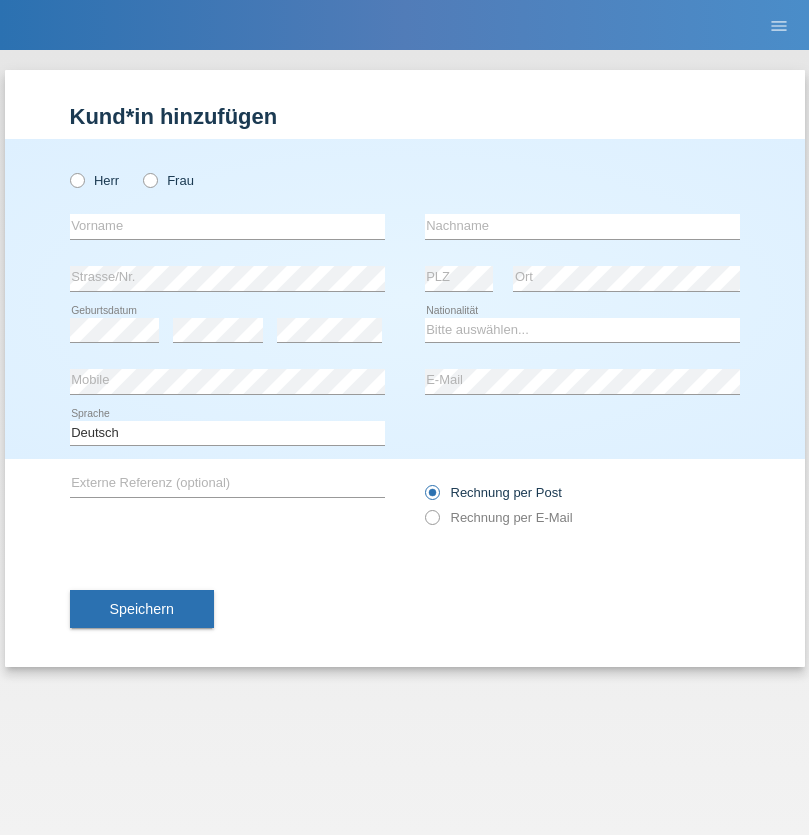 scroll, scrollTop: 0, scrollLeft: 0, axis: both 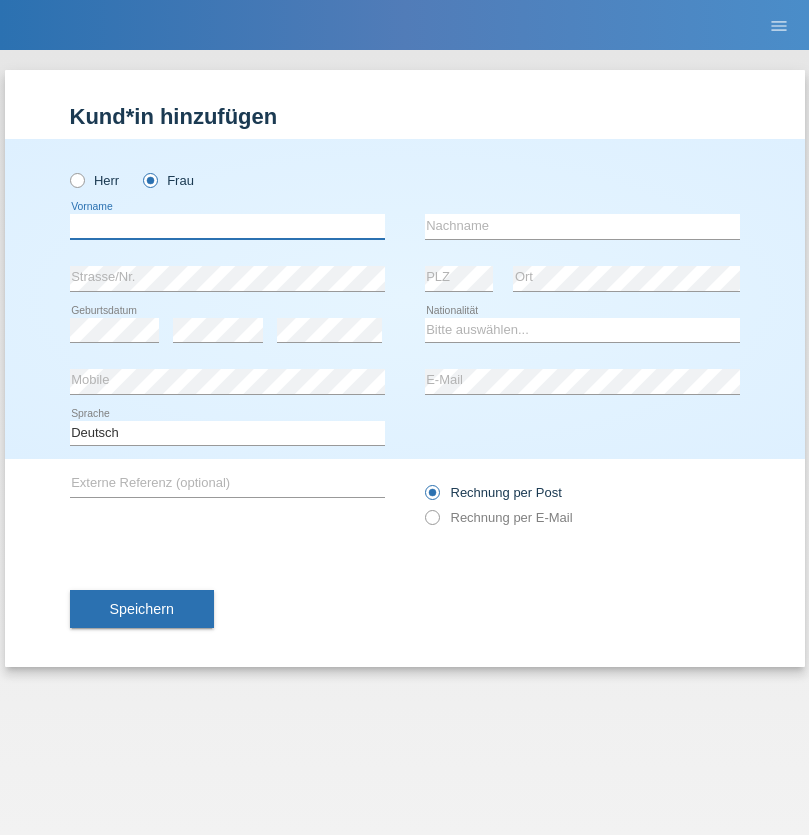 click at bounding box center (227, 226) 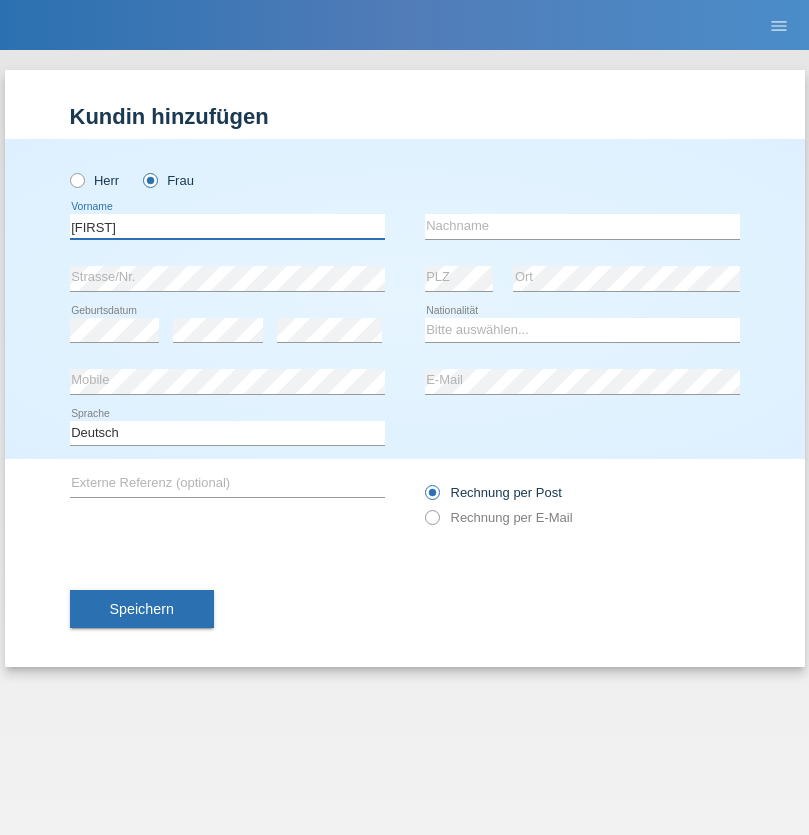 type on "[FIRST]" 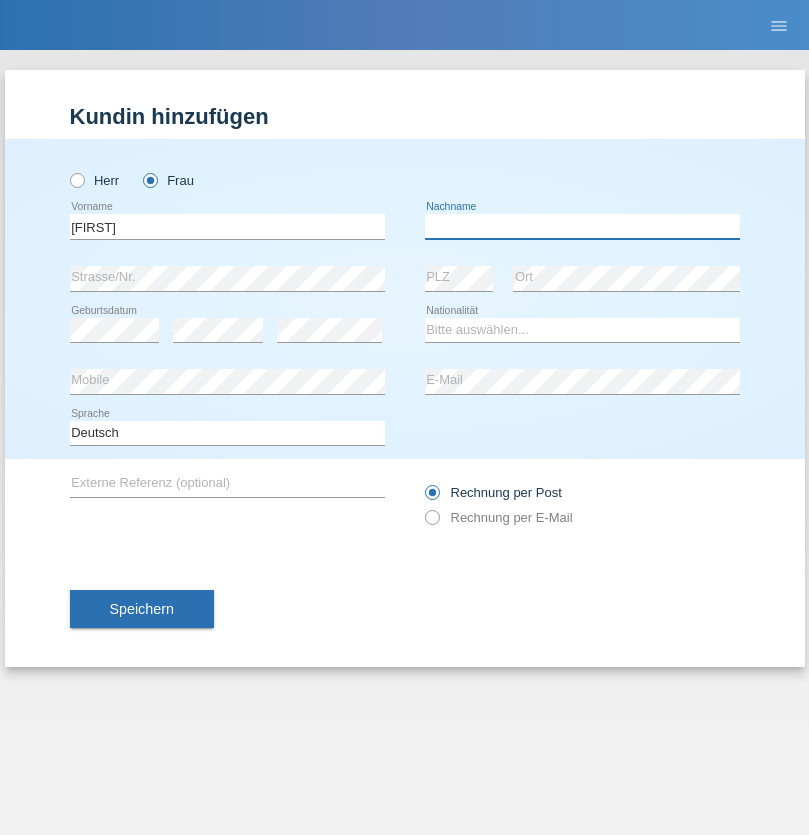 click at bounding box center (582, 226) 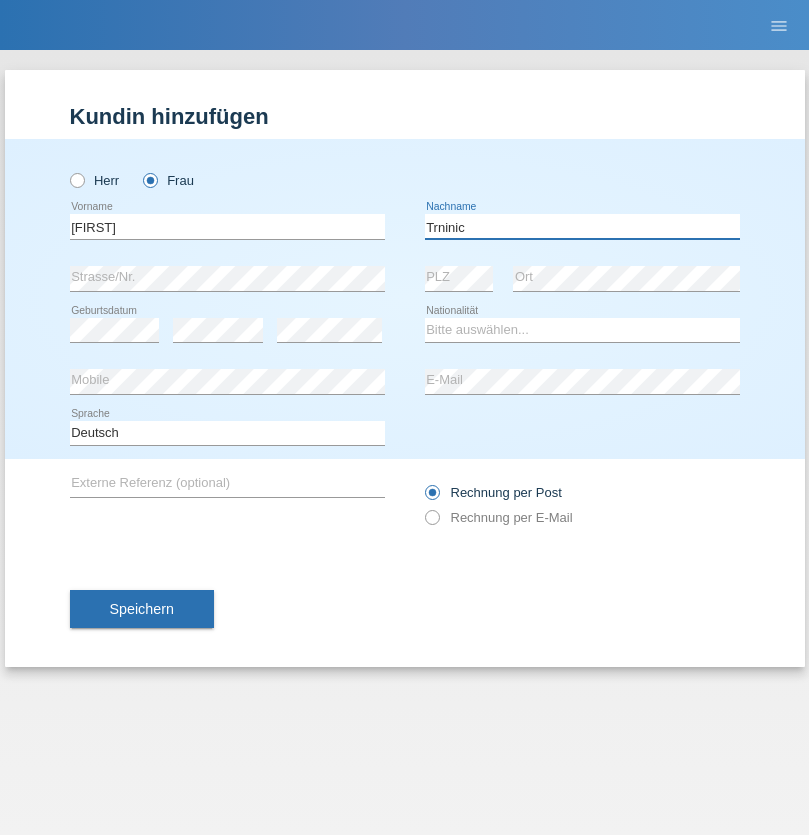 type on "Trninic" 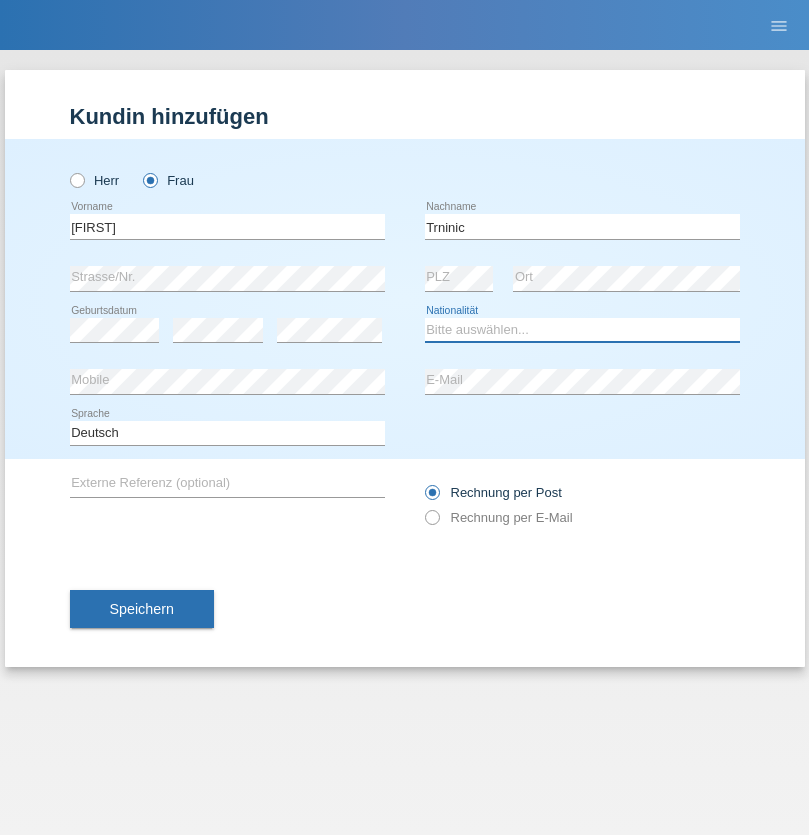 select on "HR" 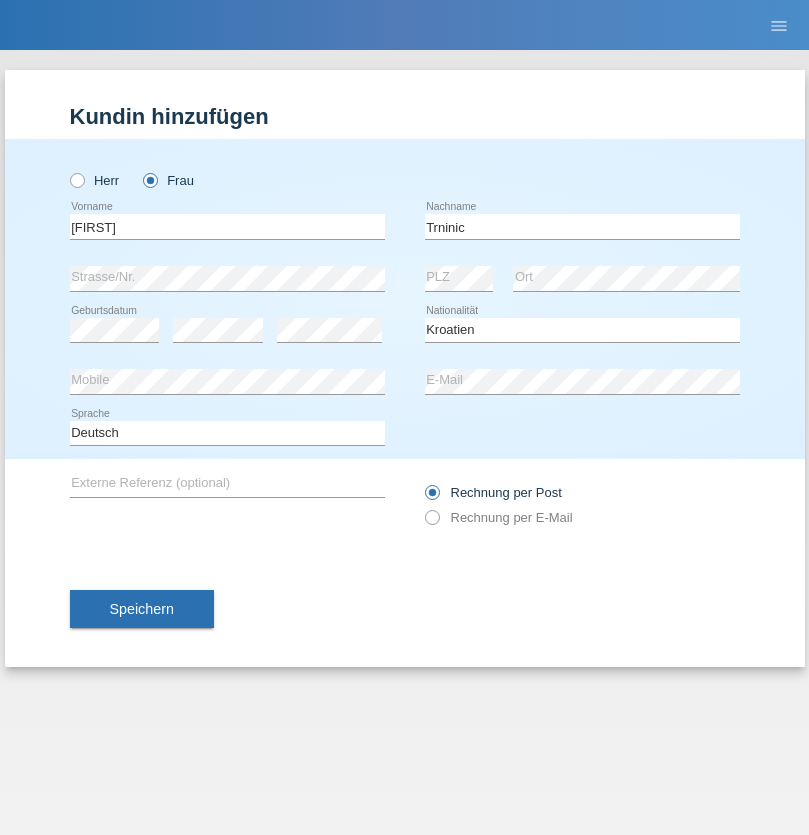 select on "C" 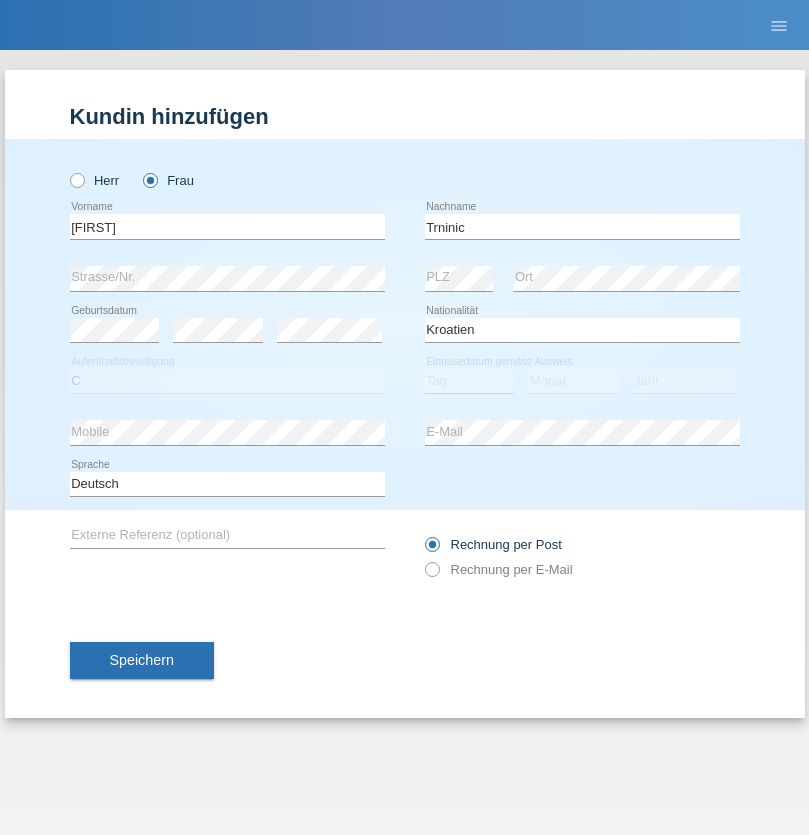 select on "01" 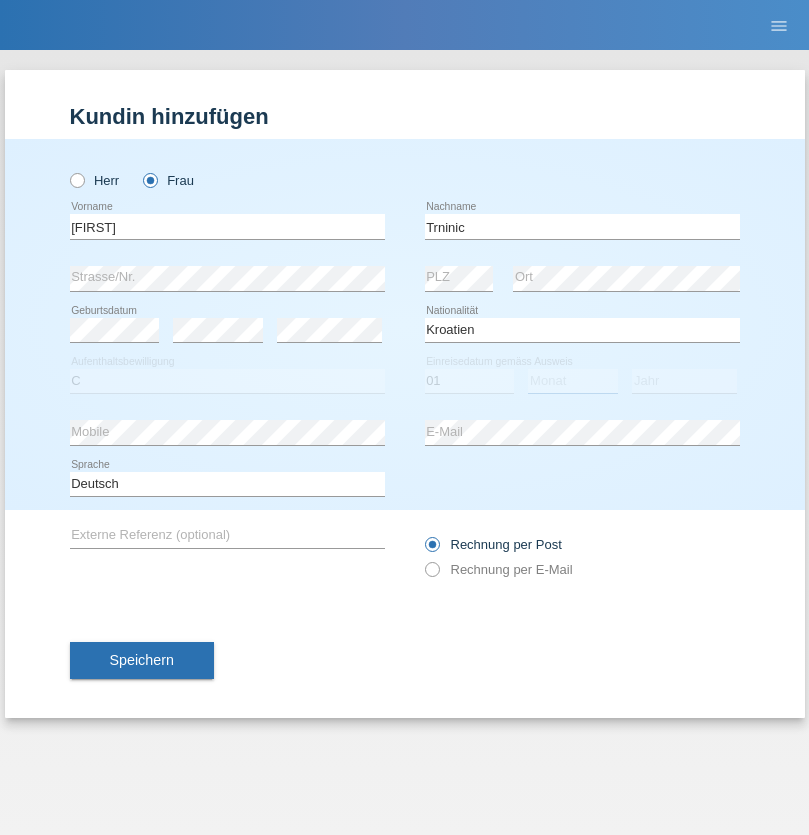 select on "08" 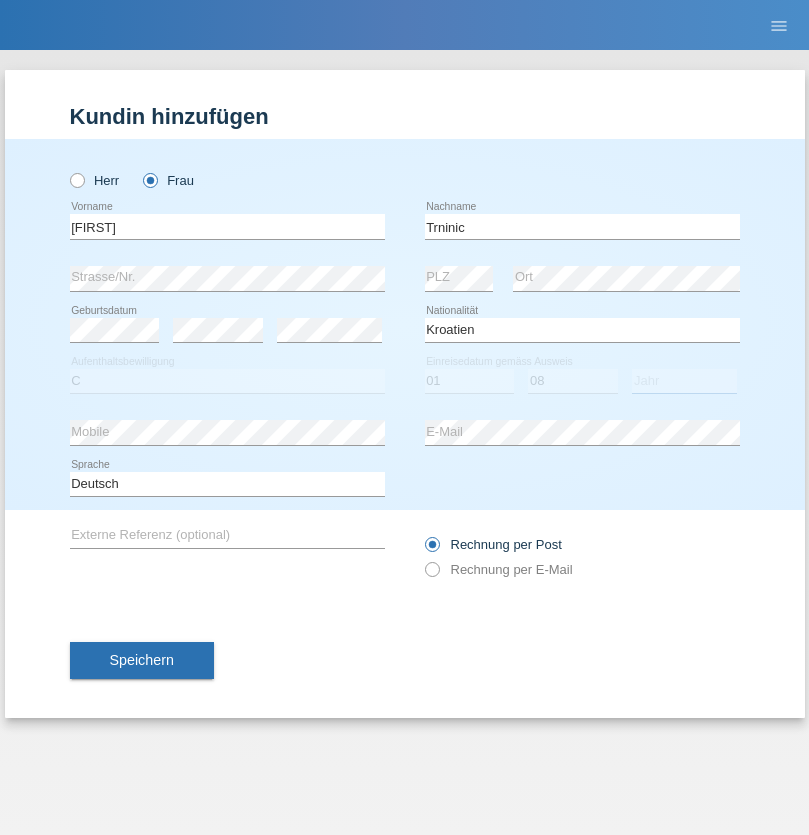 select on "2021" 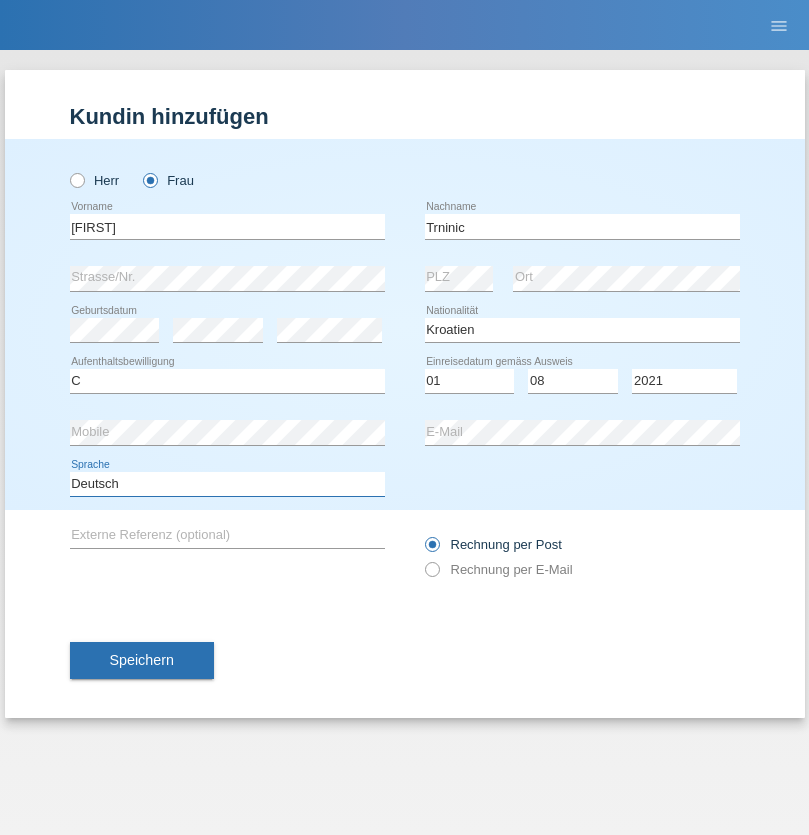 select on "en" 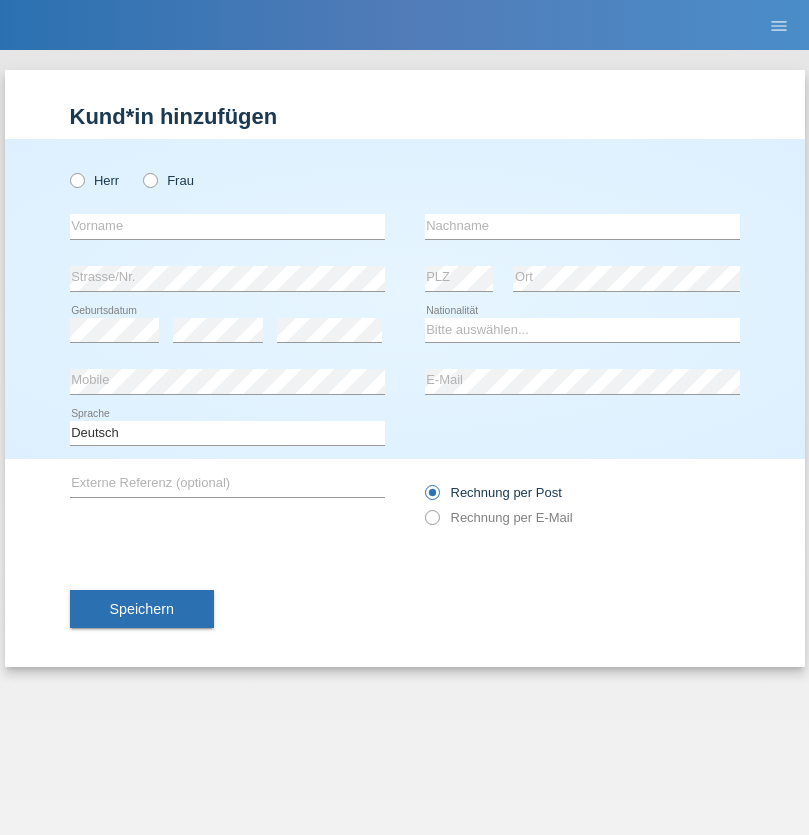 scroll, scrollTop: 0, scrollLeft: 0, axis: both 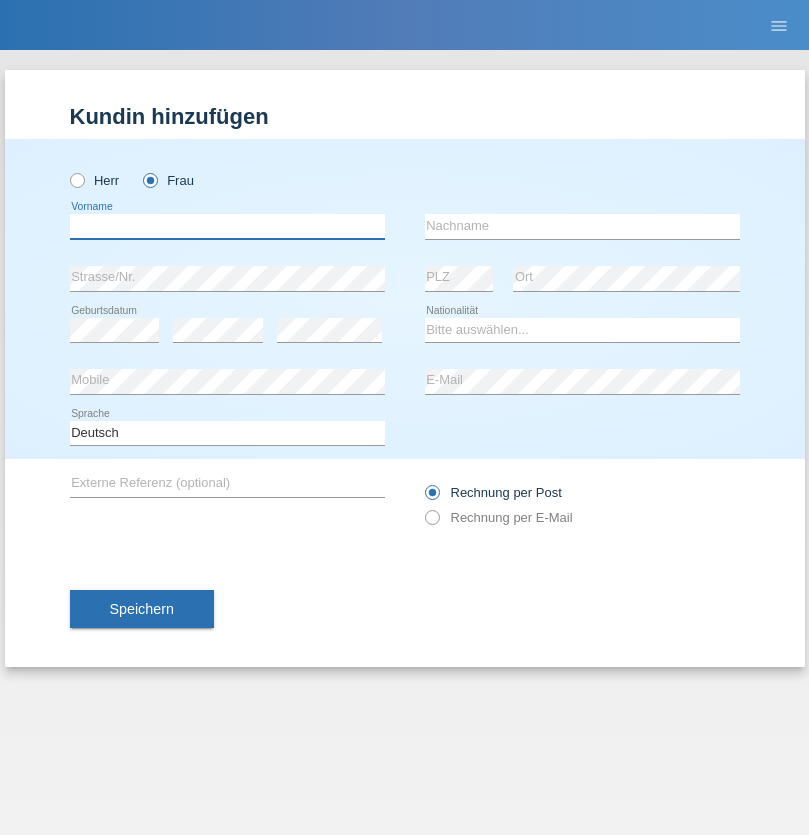 click at bounding box center [227, 226] 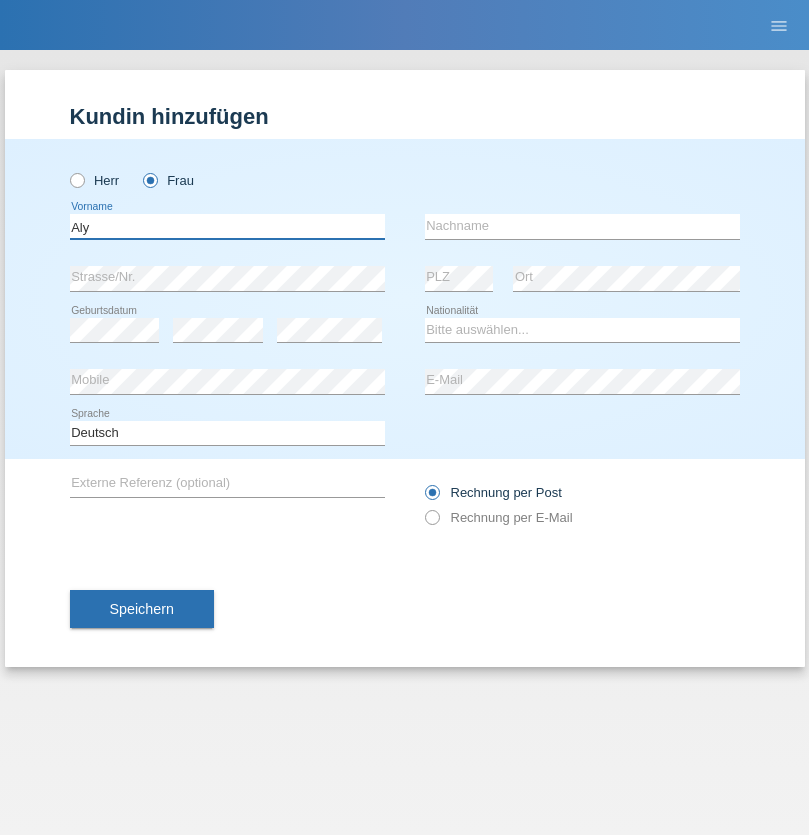 type on "Aly" 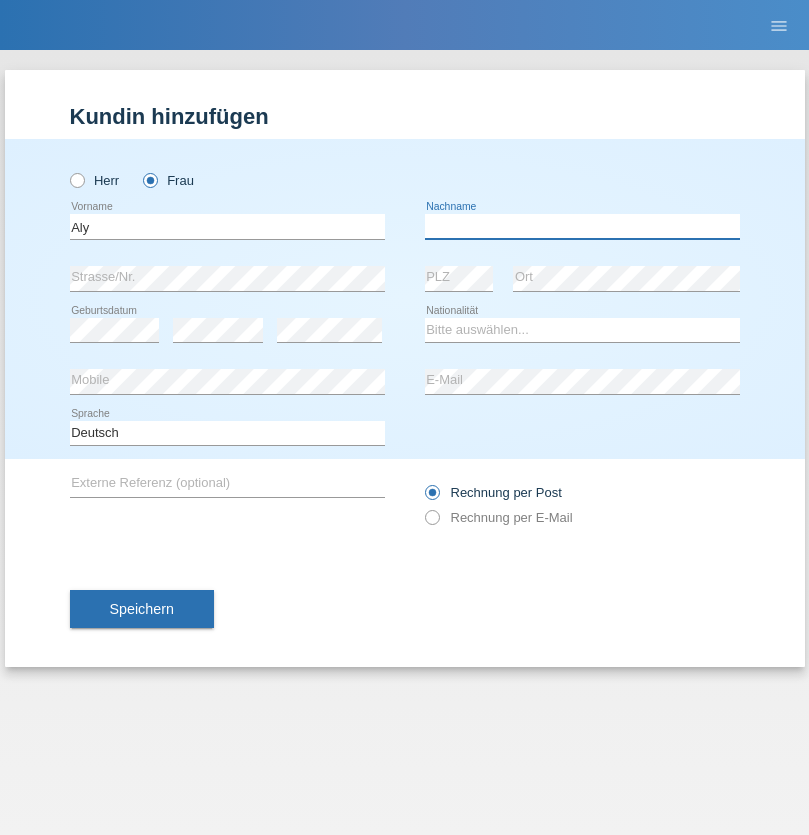 click at bounding box center (582, 226) 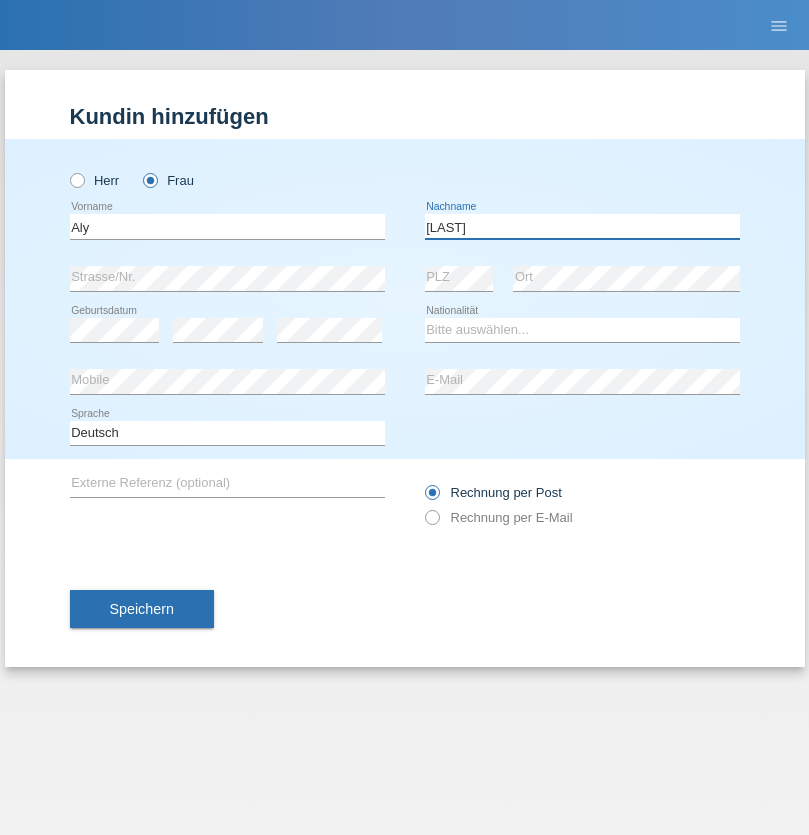 type on "[LAST]" 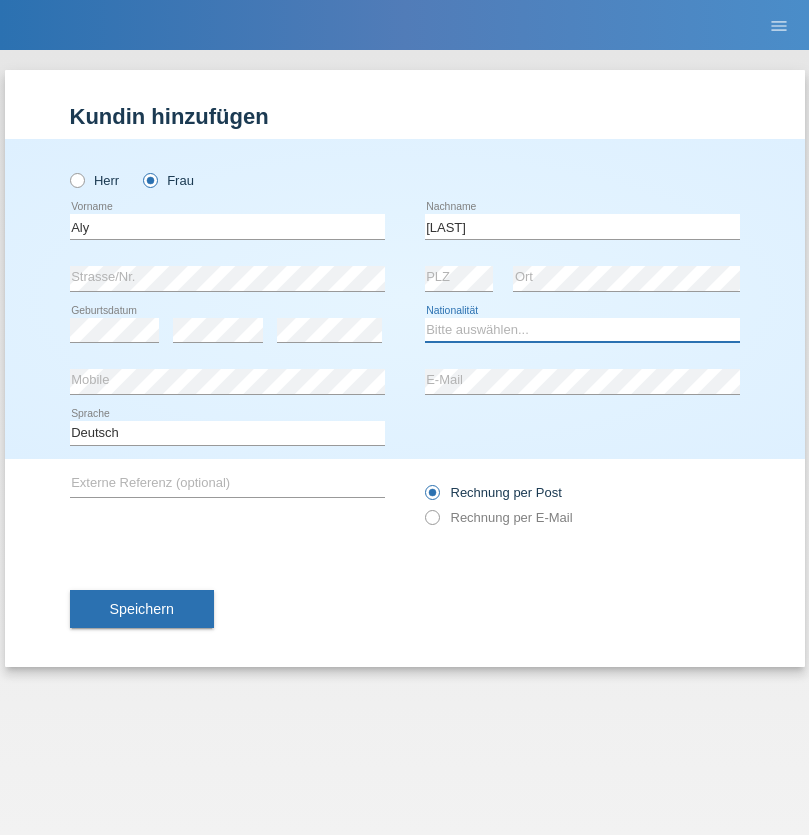 select on "DM" 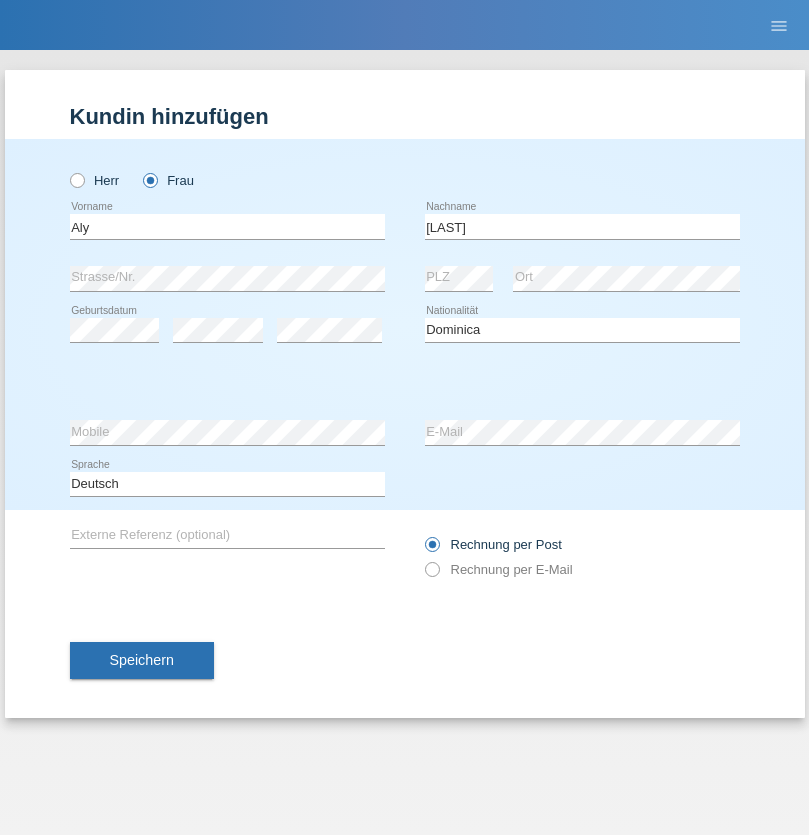 select on "C" 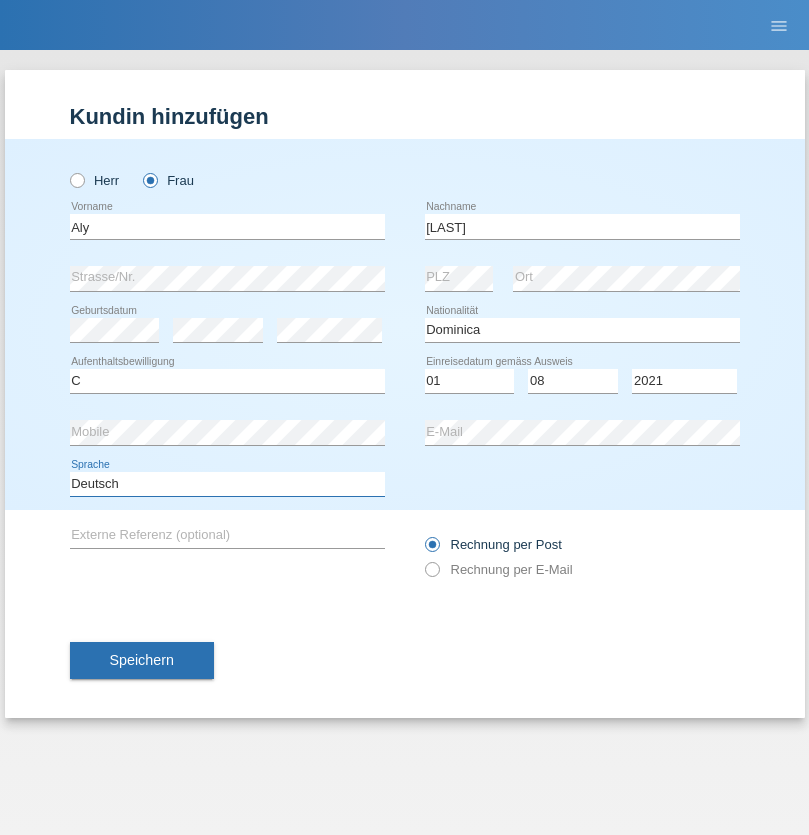 select on "en" 